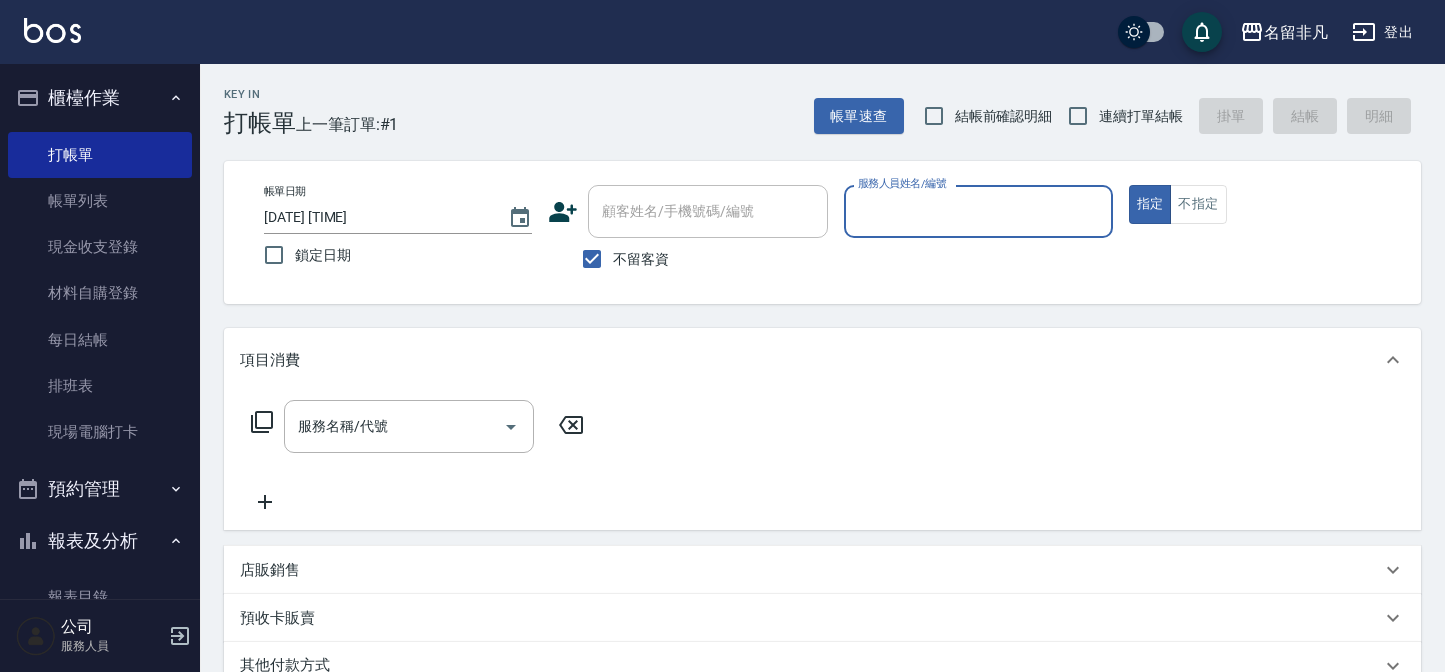 scroll, scrollTop: 0, scrollLeft: 0, axis: both 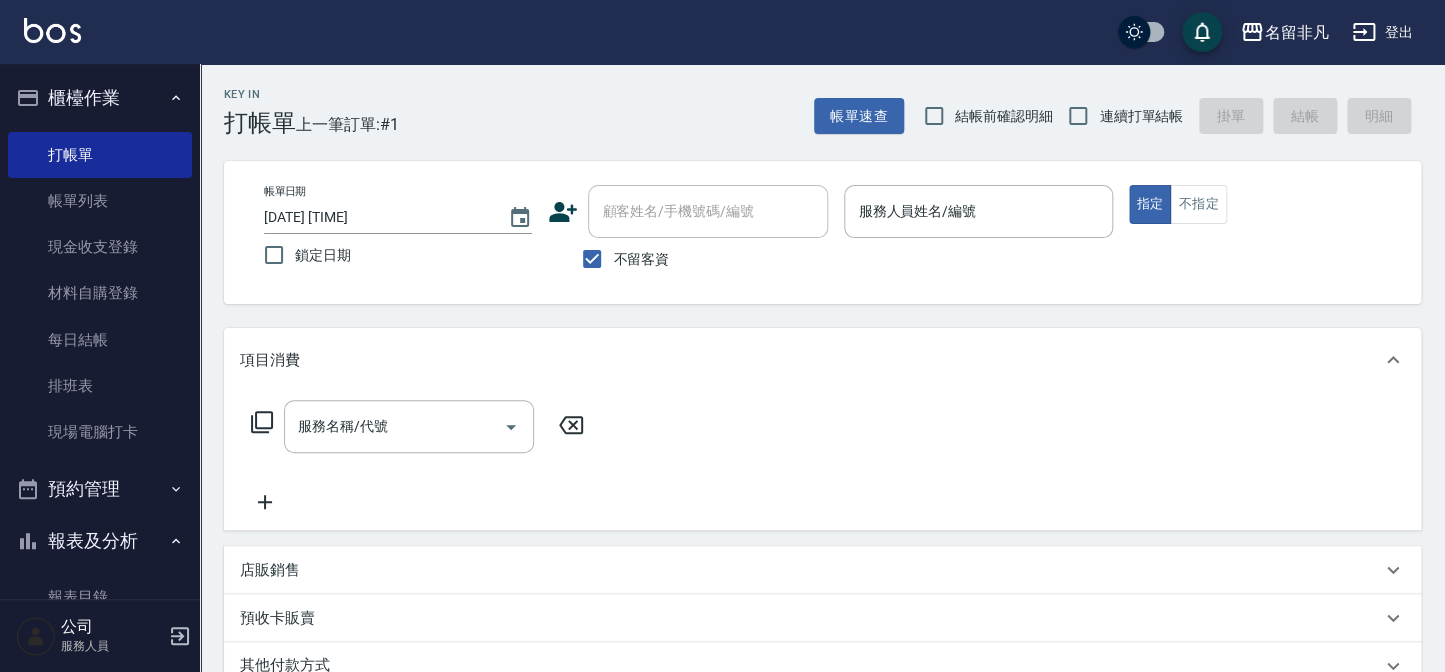 click on "不留客資" at bounding box center [641, 259] 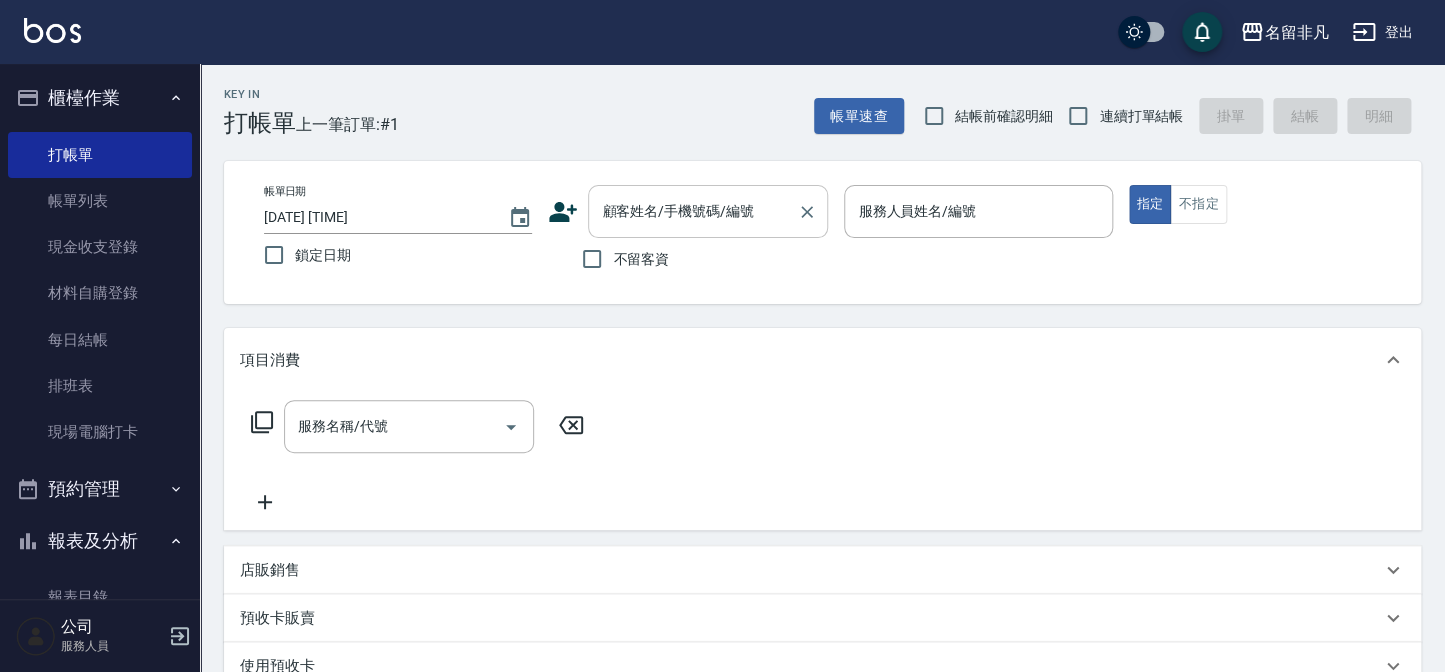 click on "顧客姓名/手機號碼/編號" at bounding box center (708, 211) 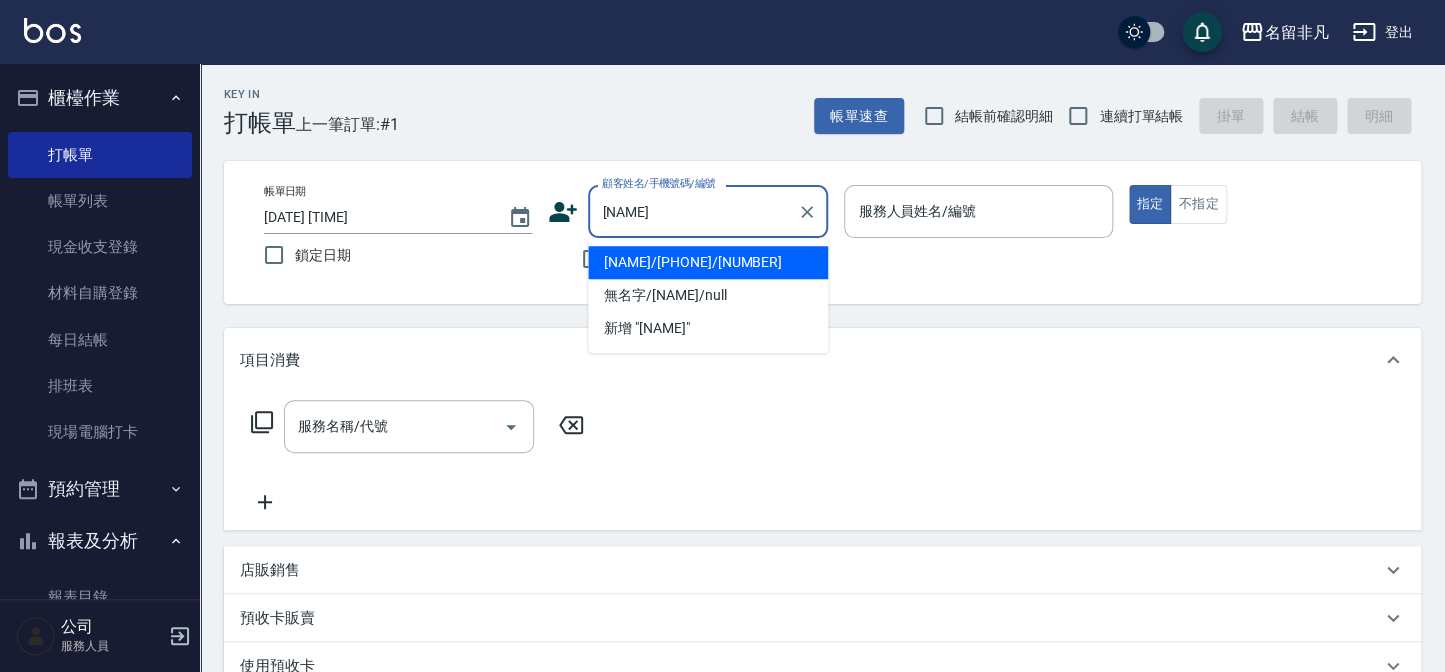 click on "[NAME]/[PHONE]/[NUMBER]" at bounding box center [708, 262] 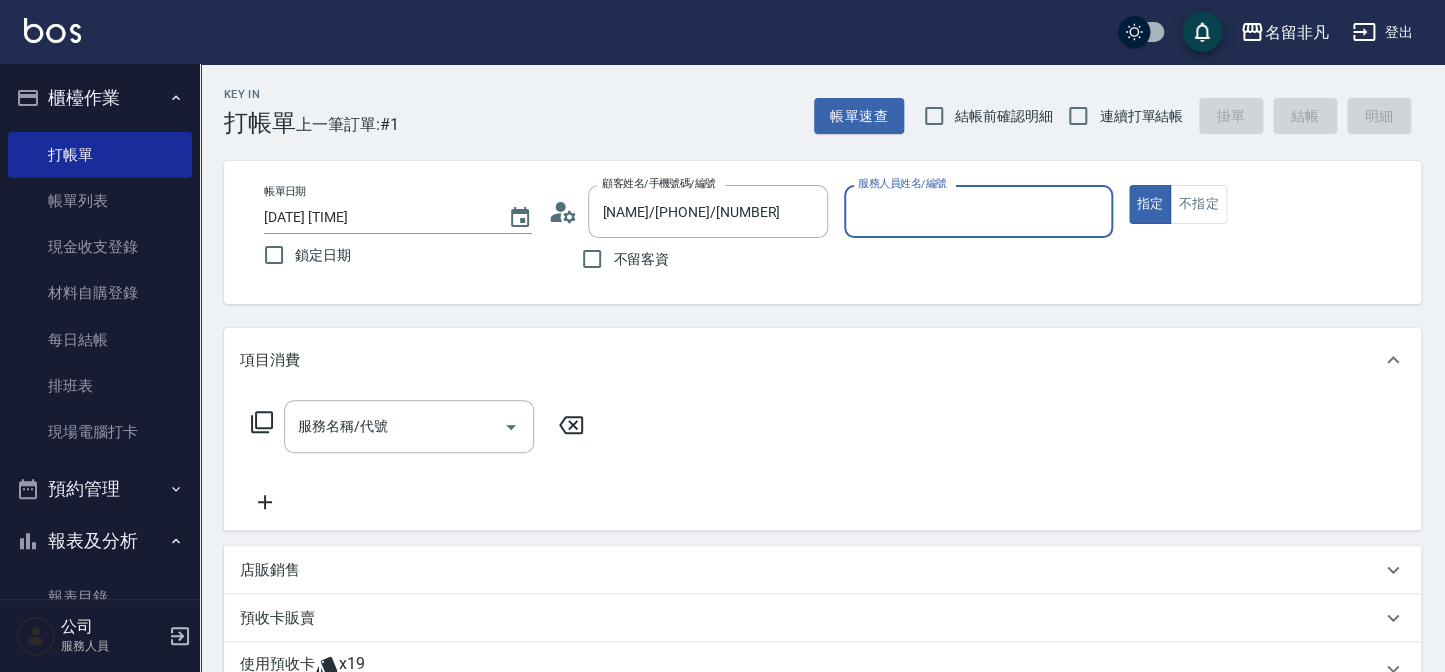 click on "服務人員姓名/編號" at bounding box center (978, 211) 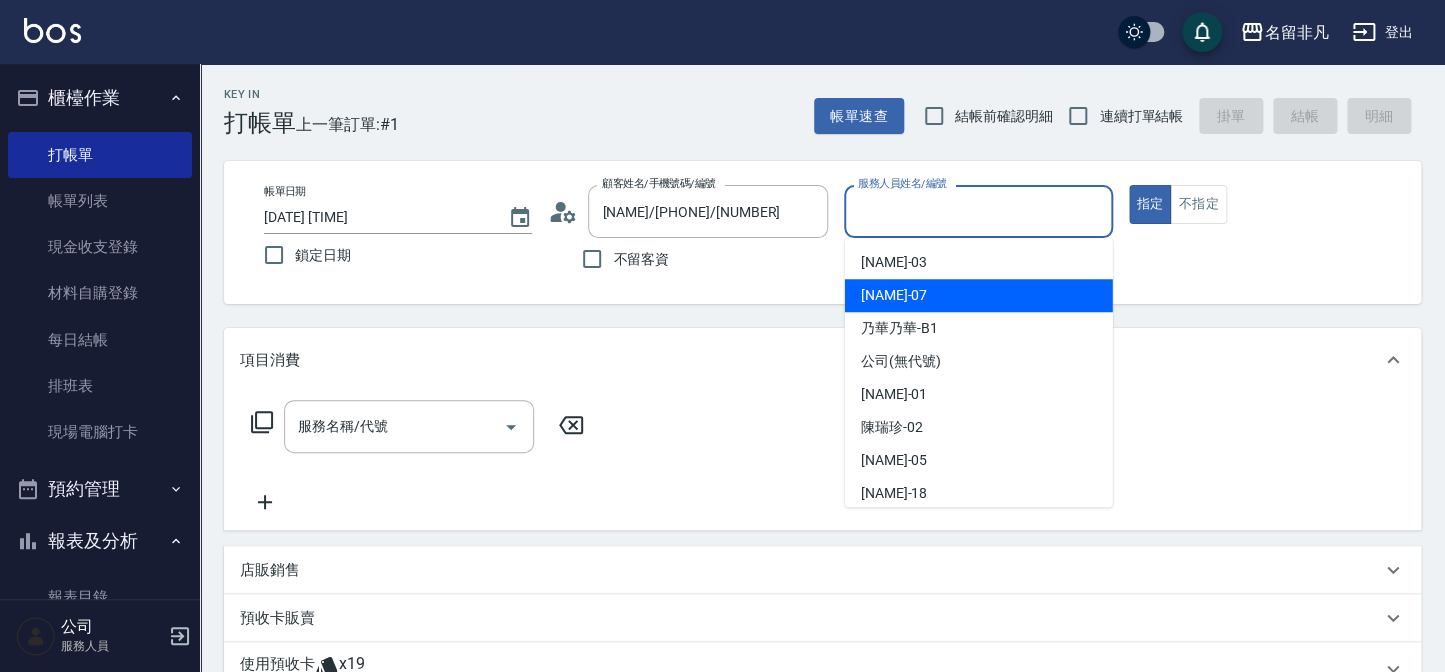 click on "[NAME] -07" at bounding box center (979, 295) 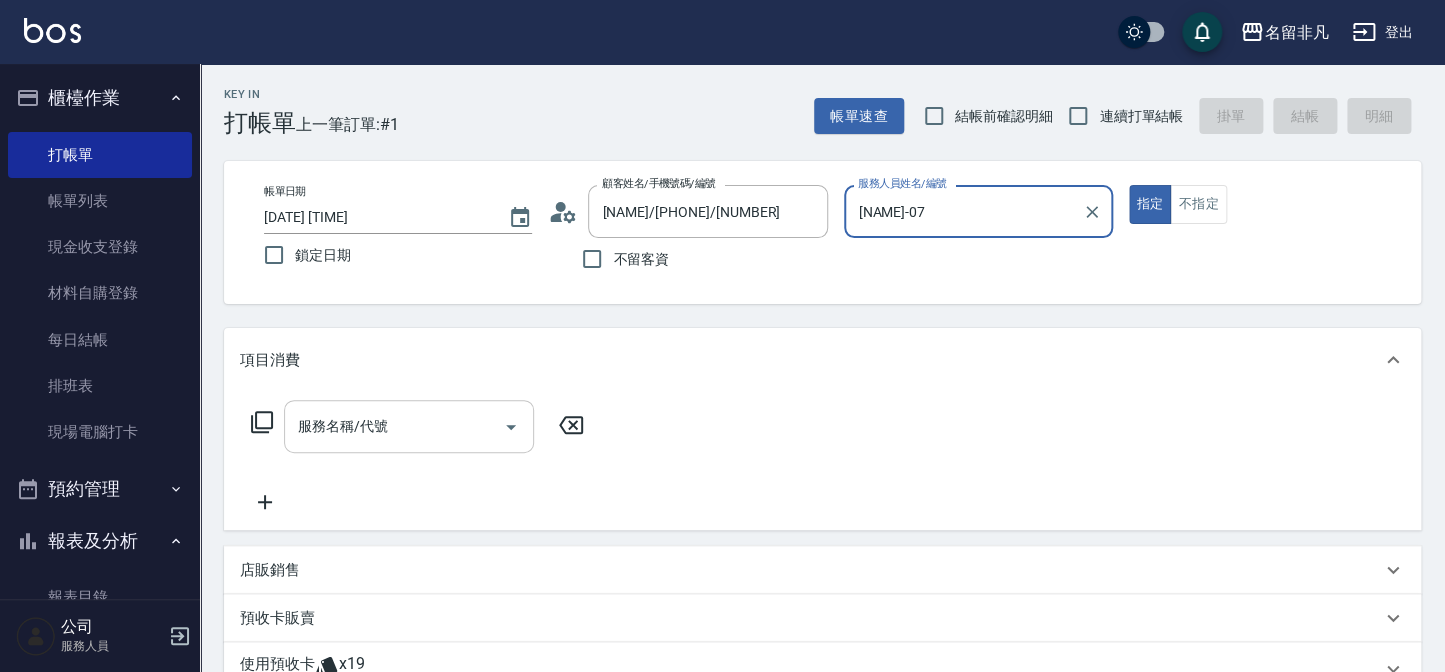 click on "服務名稱/代號" at bounding box center (394, 426) 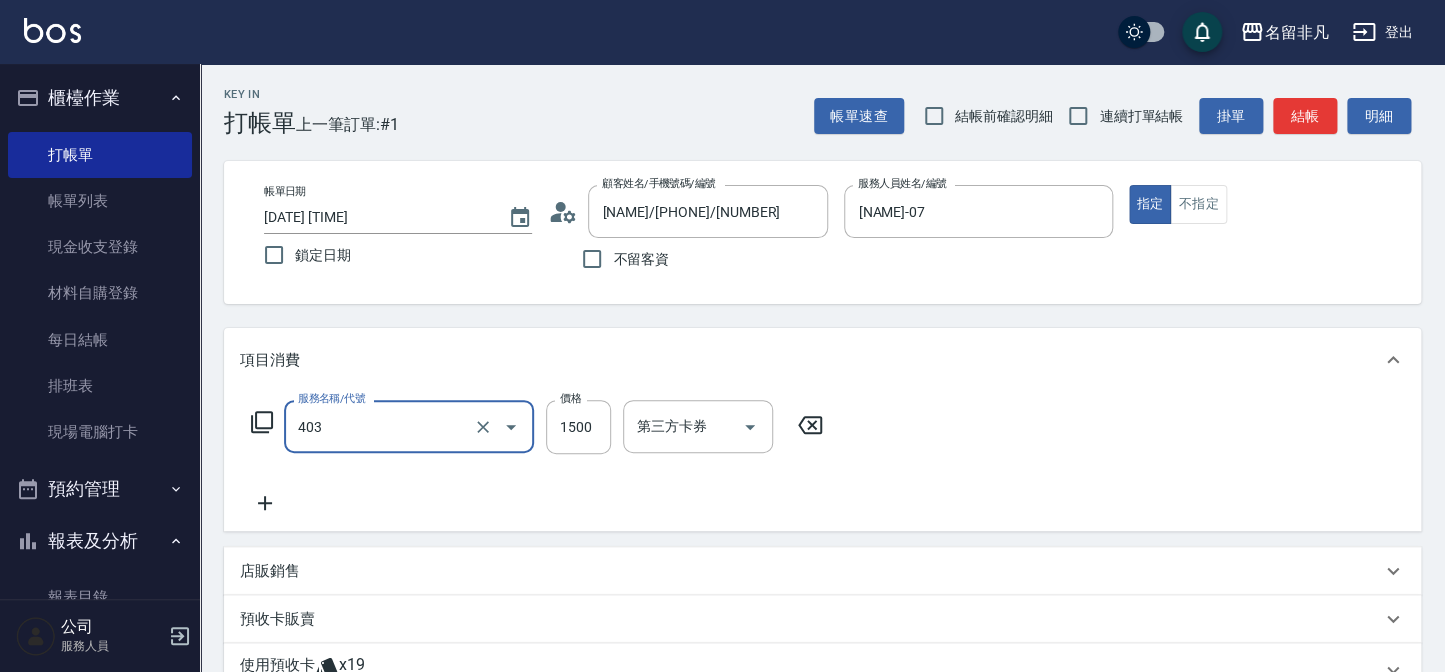 type on "染髮(403)" 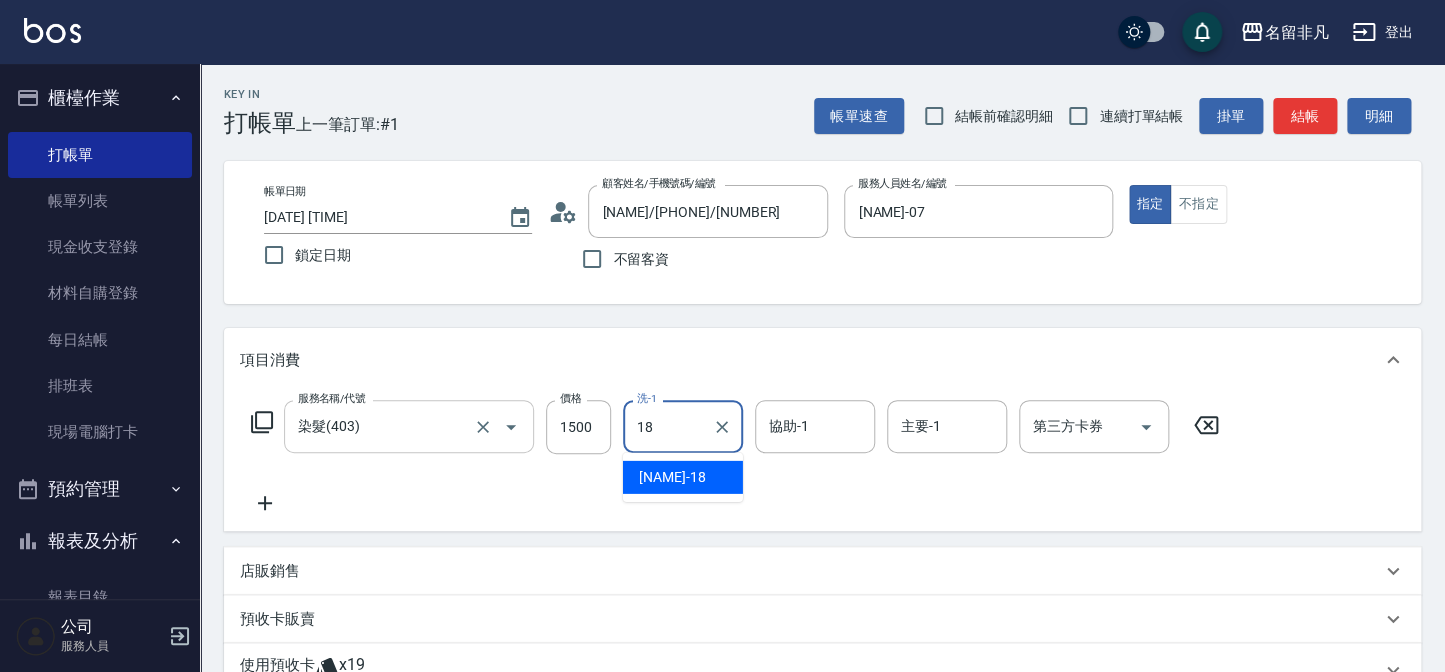 type on "[NAME]-18" 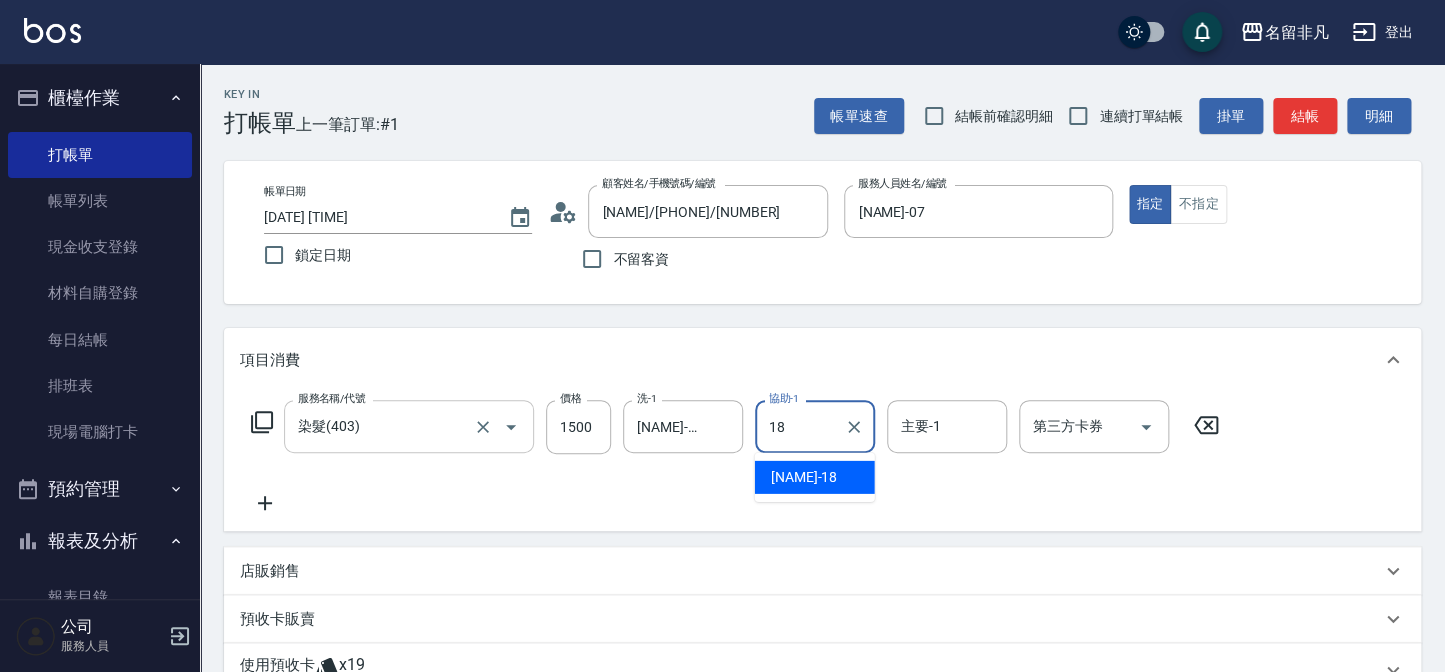 type on "[NAME]-18" 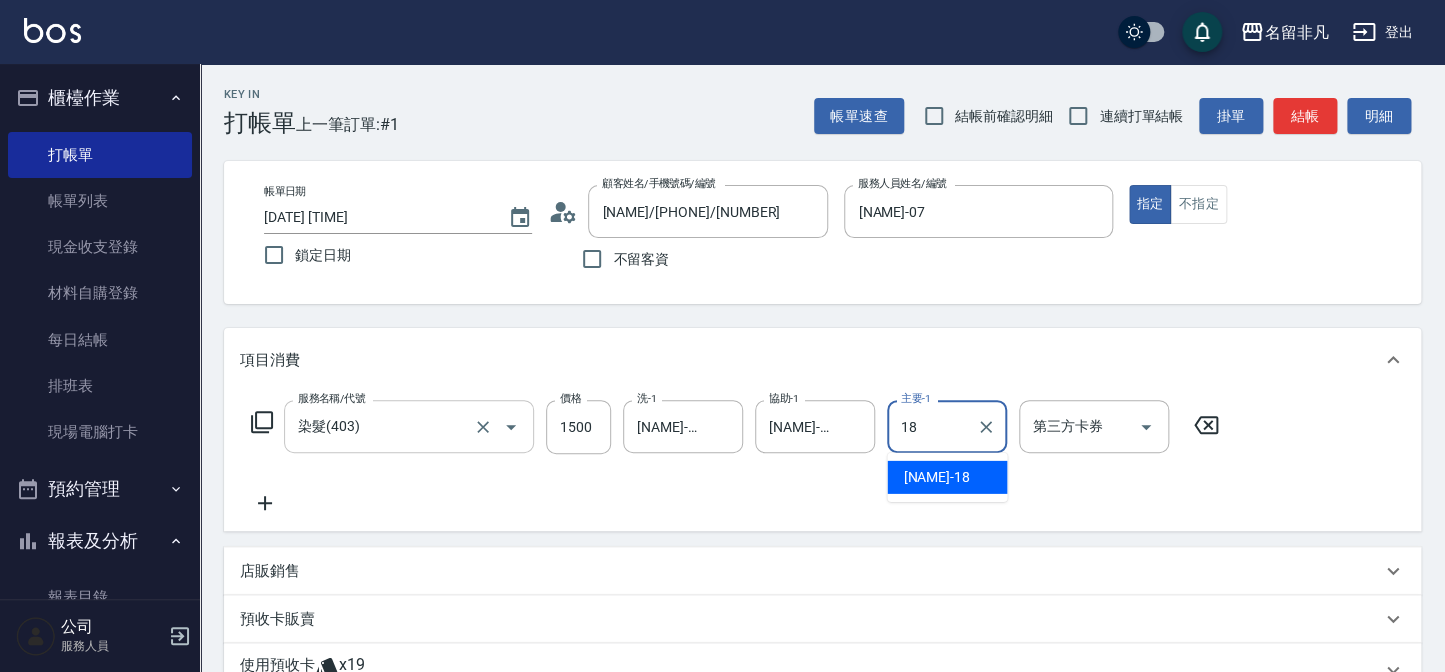 type on "[NAME]-18" 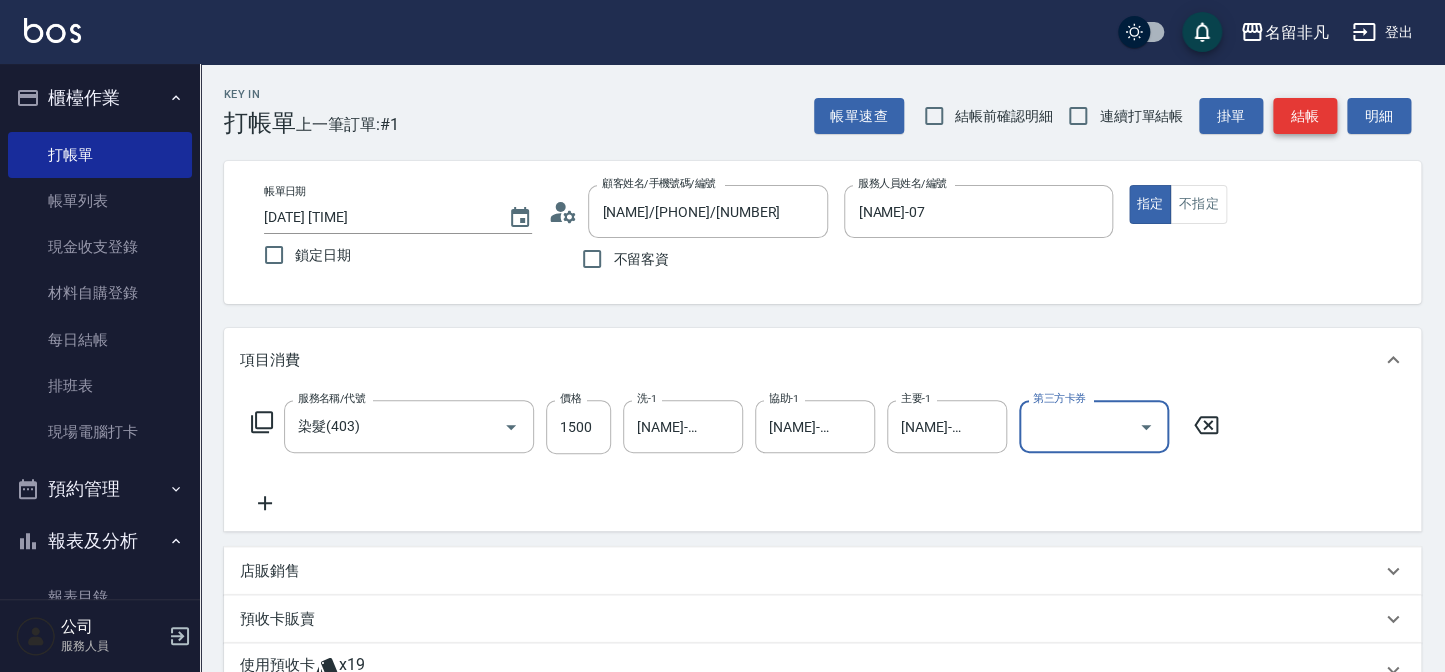 click on "結帳" at bounding box center [1305, 116] 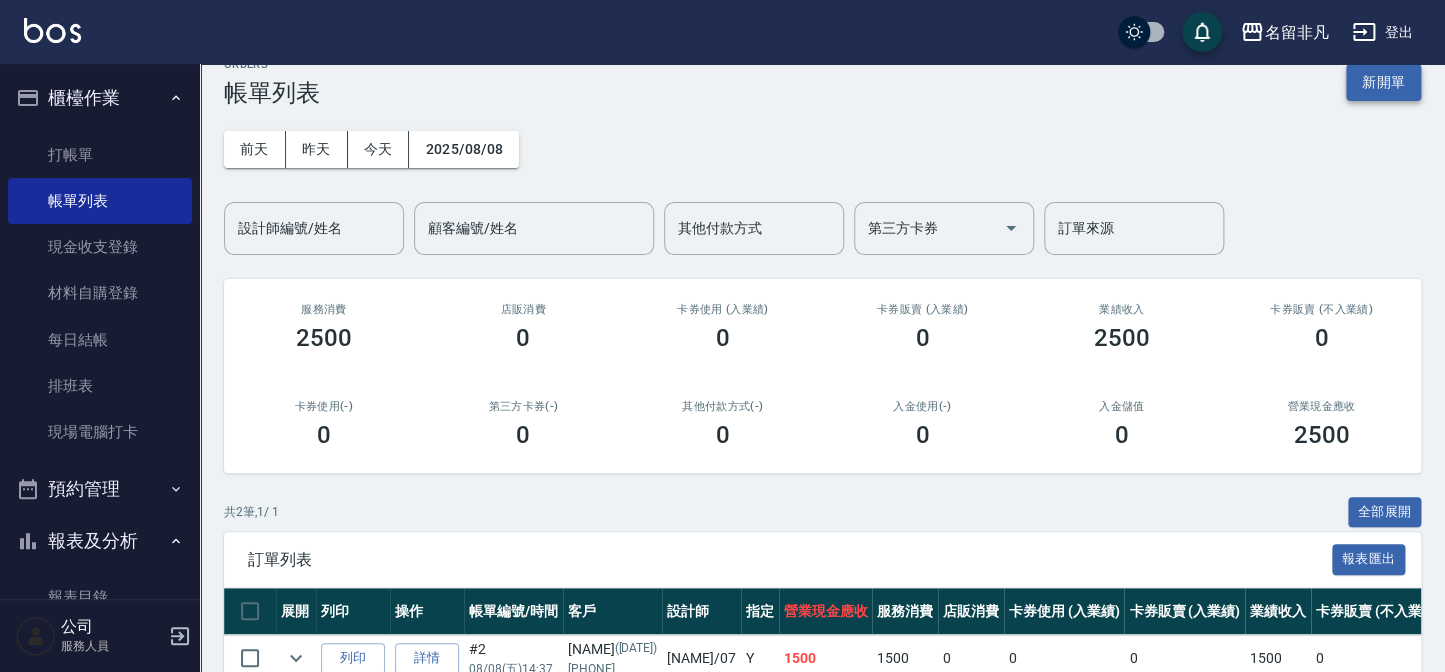 scroll, scrollTop: 0, scrollLeft: 0, axis: both 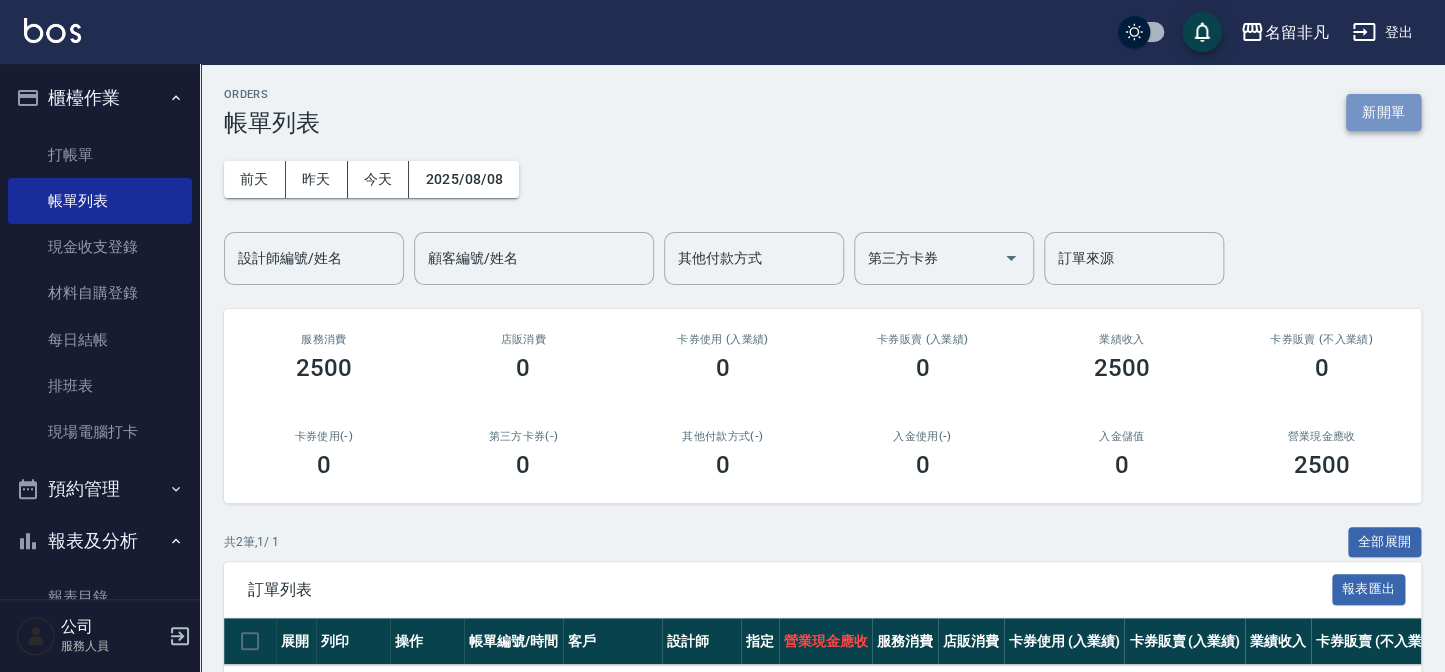 click on "新開單" at bounding box center (1383, 112) 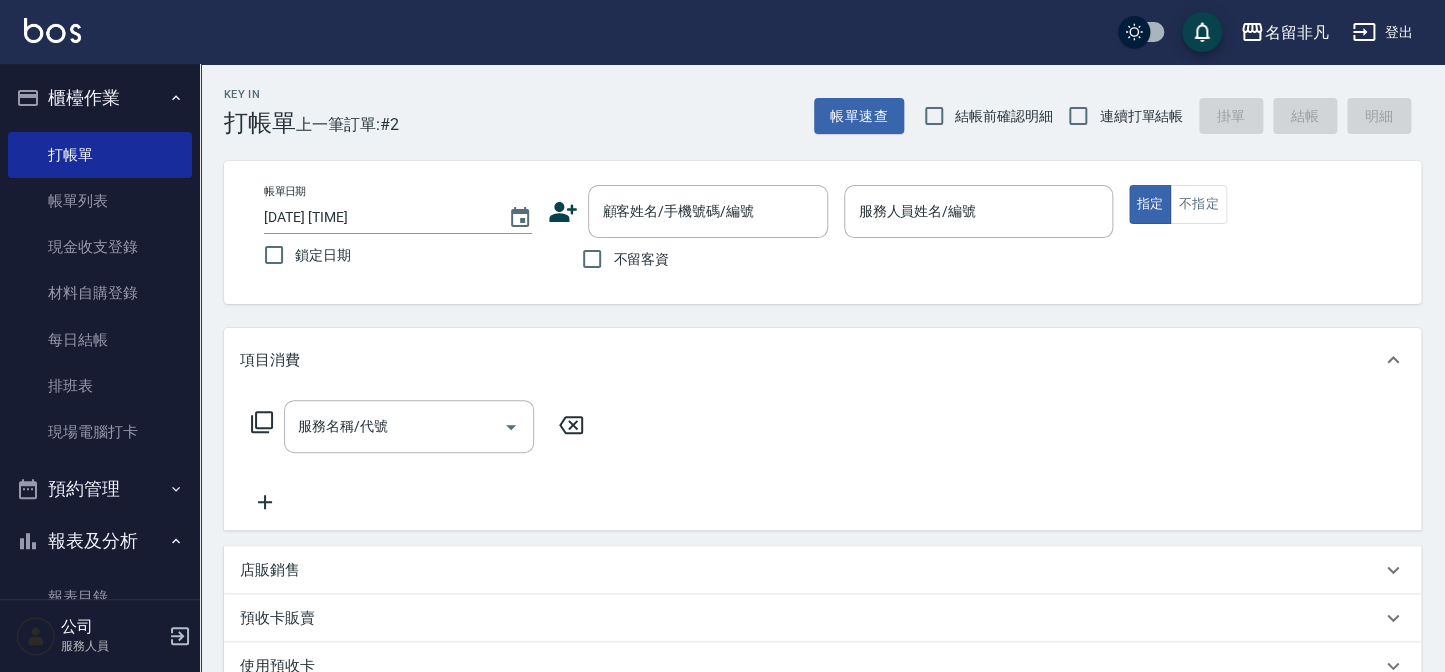 drag, startPoint x: 642, startPoint y: 272, endPoint x: 664, endPoint y: 266, distance: 22.803509 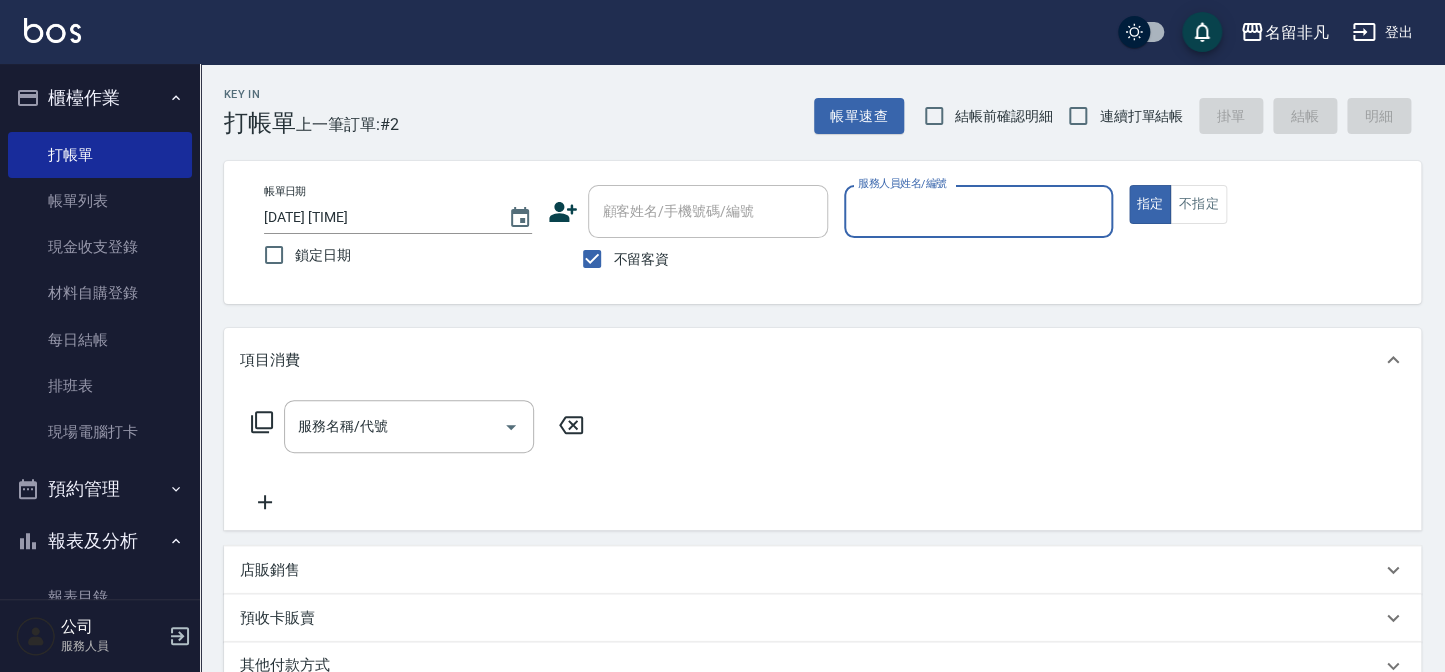 click on "服務人員姓名/編號" at bounding box center (978, 211) 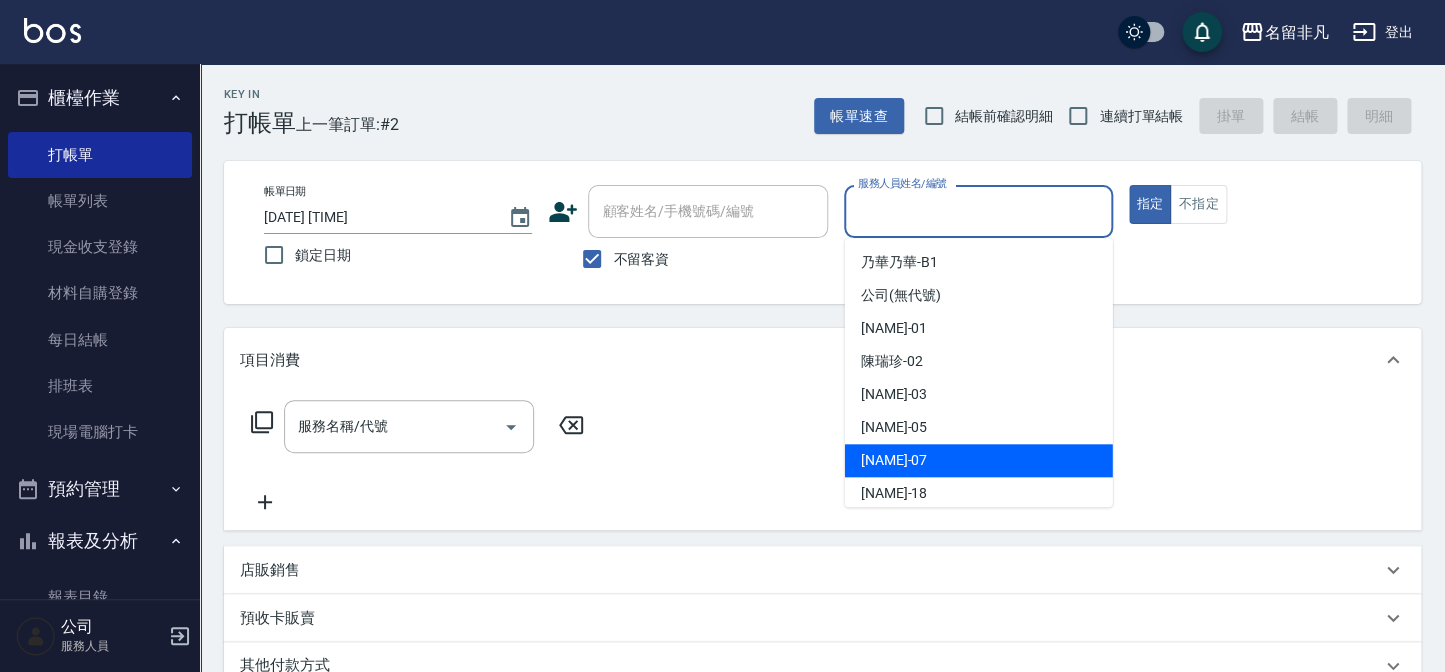 click on "[NAME] -07" at bounding box center [979, 460] 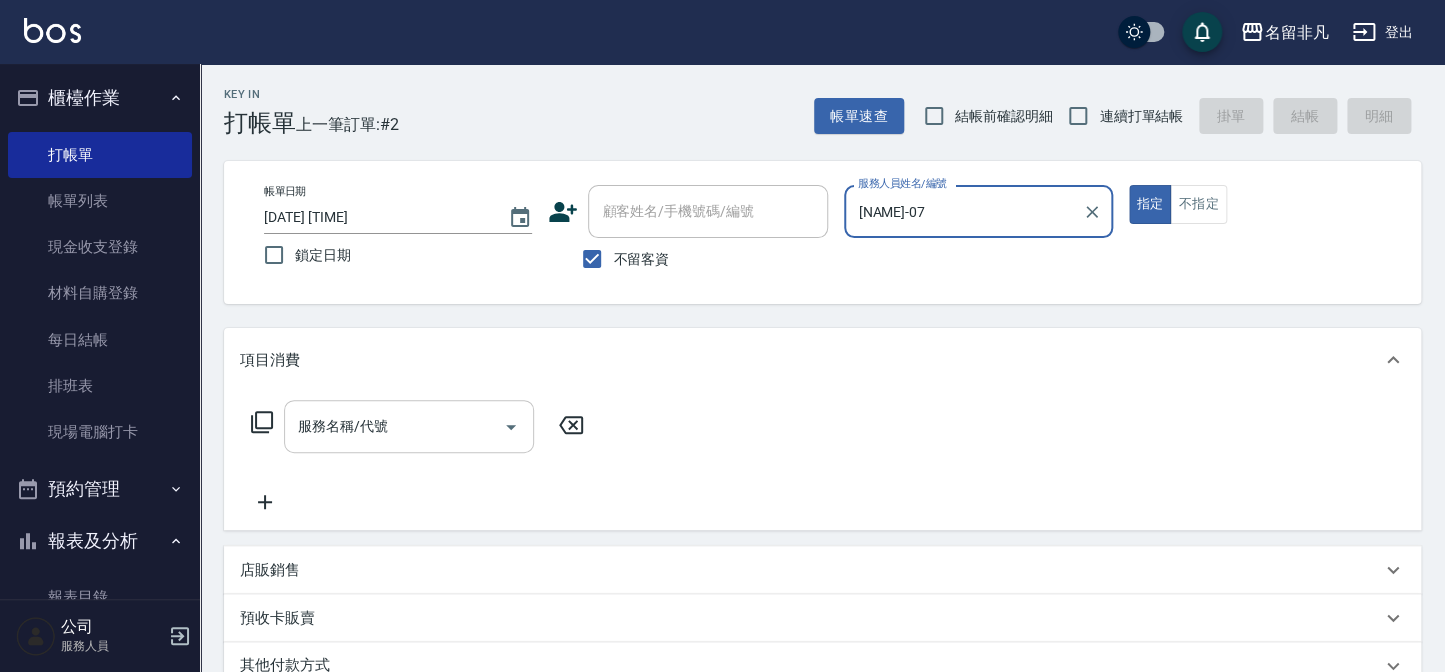 click on "服務名稱/代號" at bounding box center [394, 426] 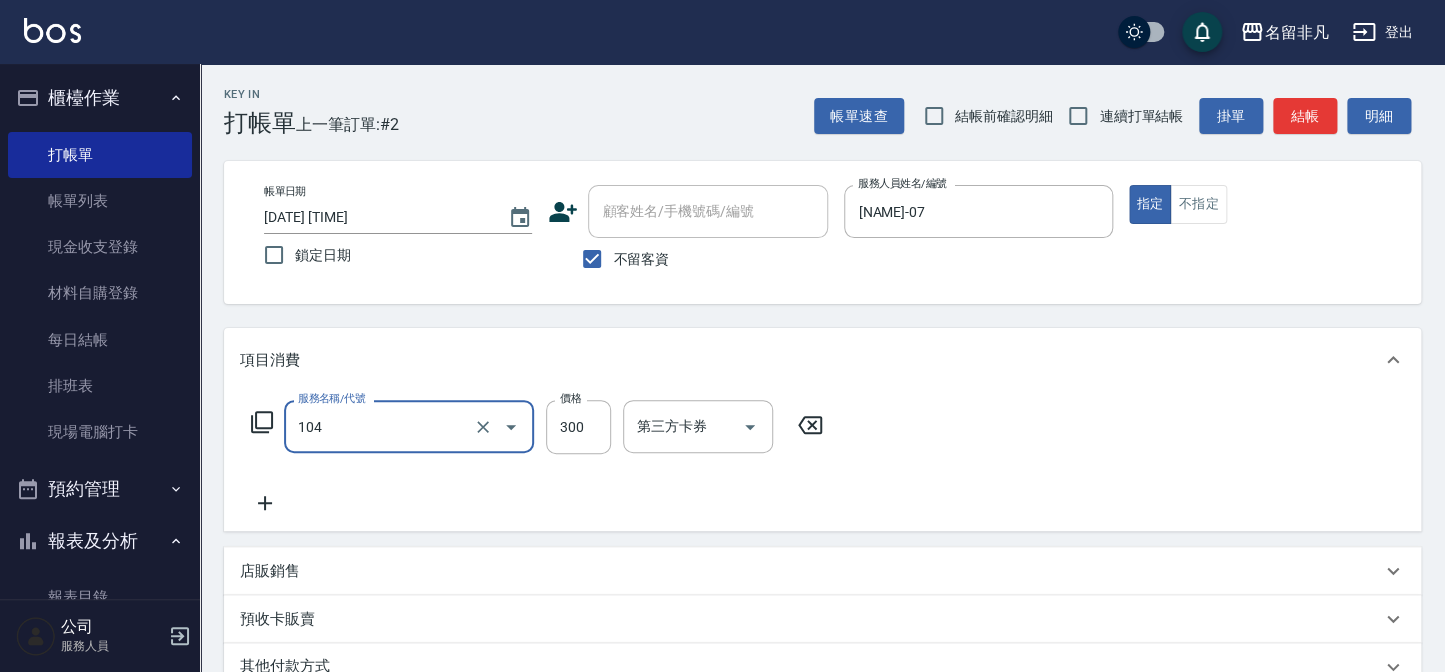type on "洗髮(104)" 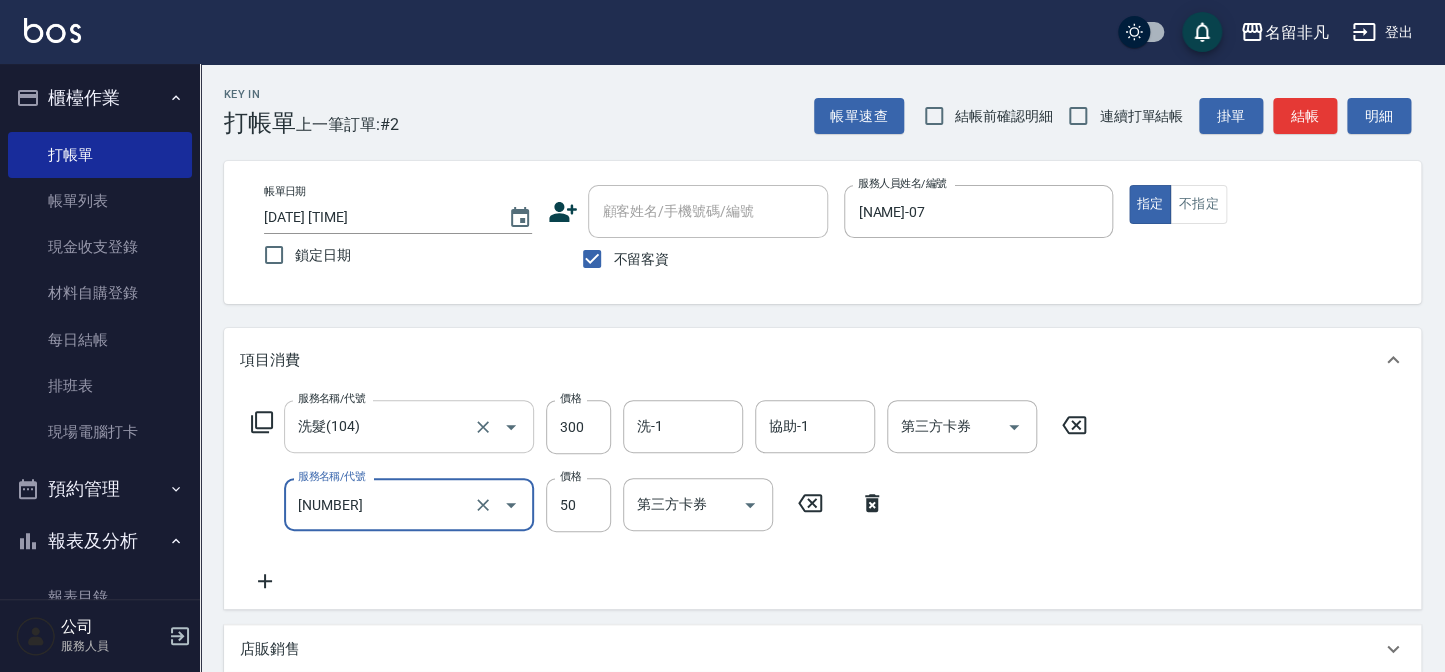 type on "髮長過長(000)" 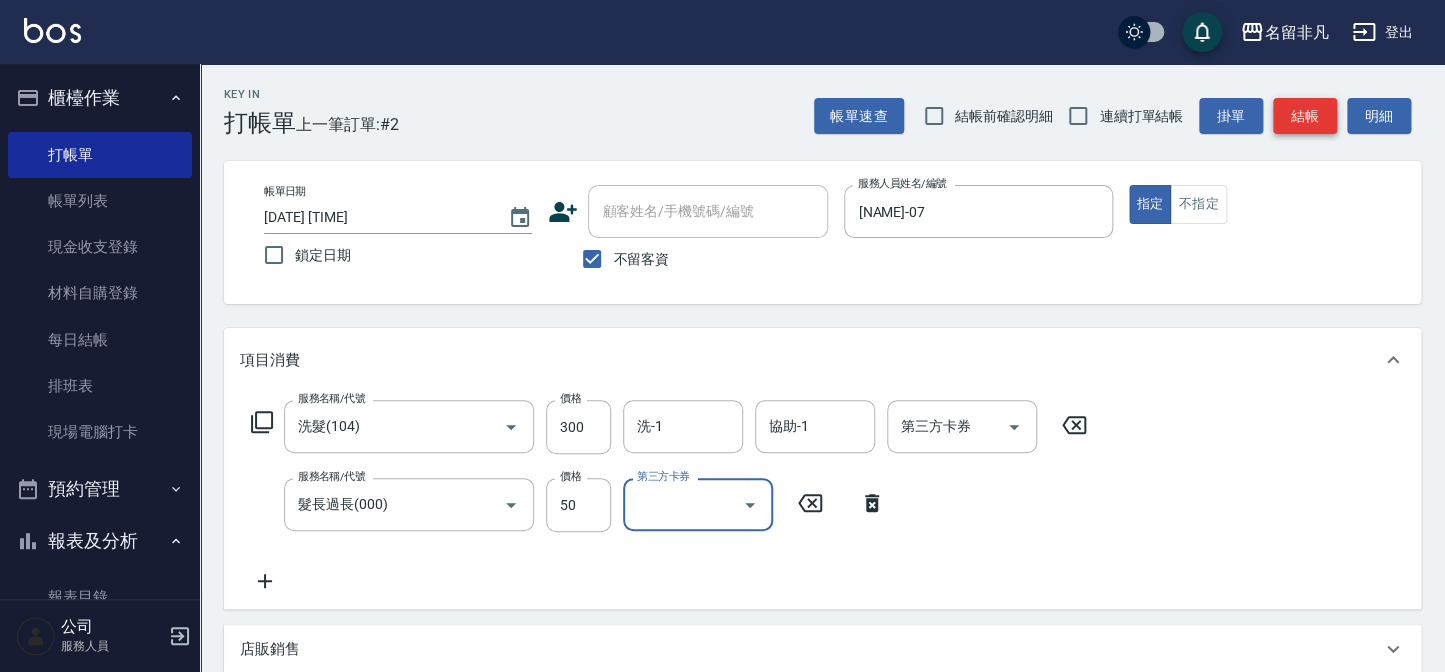 click on "結帳" at bounding box center (1305, 116) 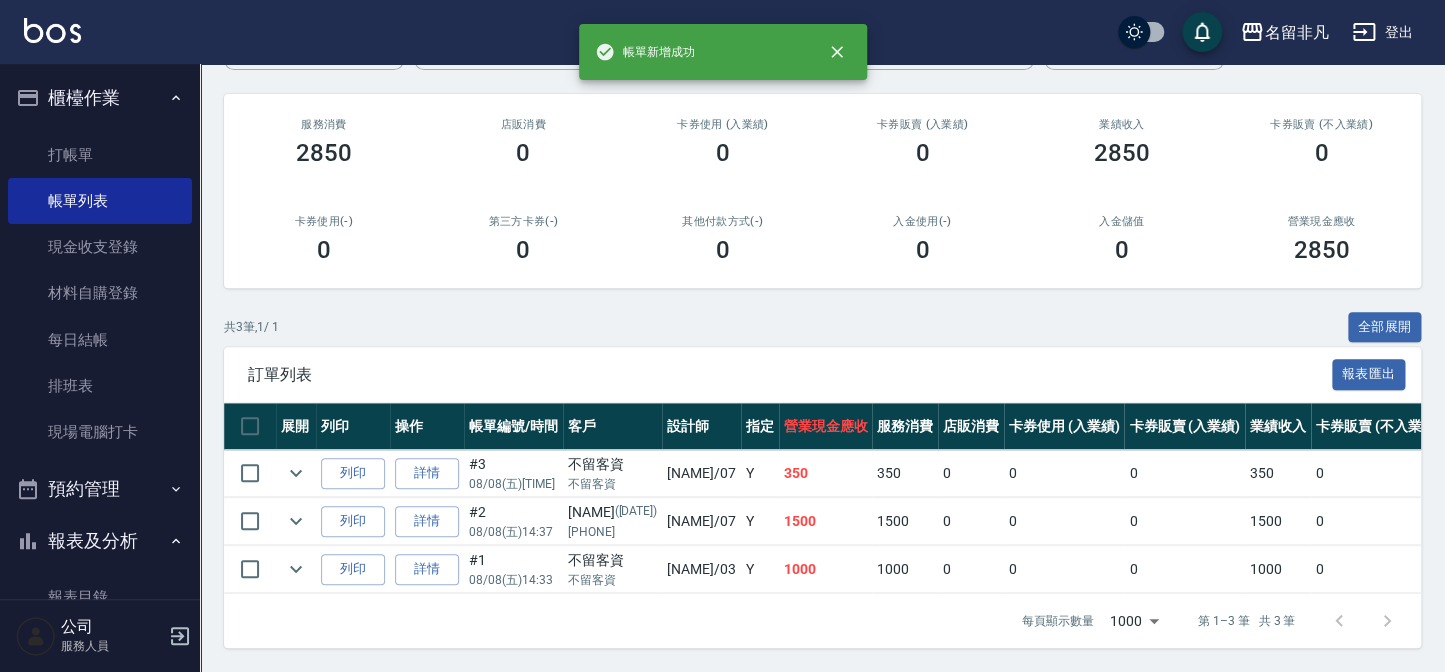 scroll, scrollTop: 228, scrollLeft: 0, axis: vertical 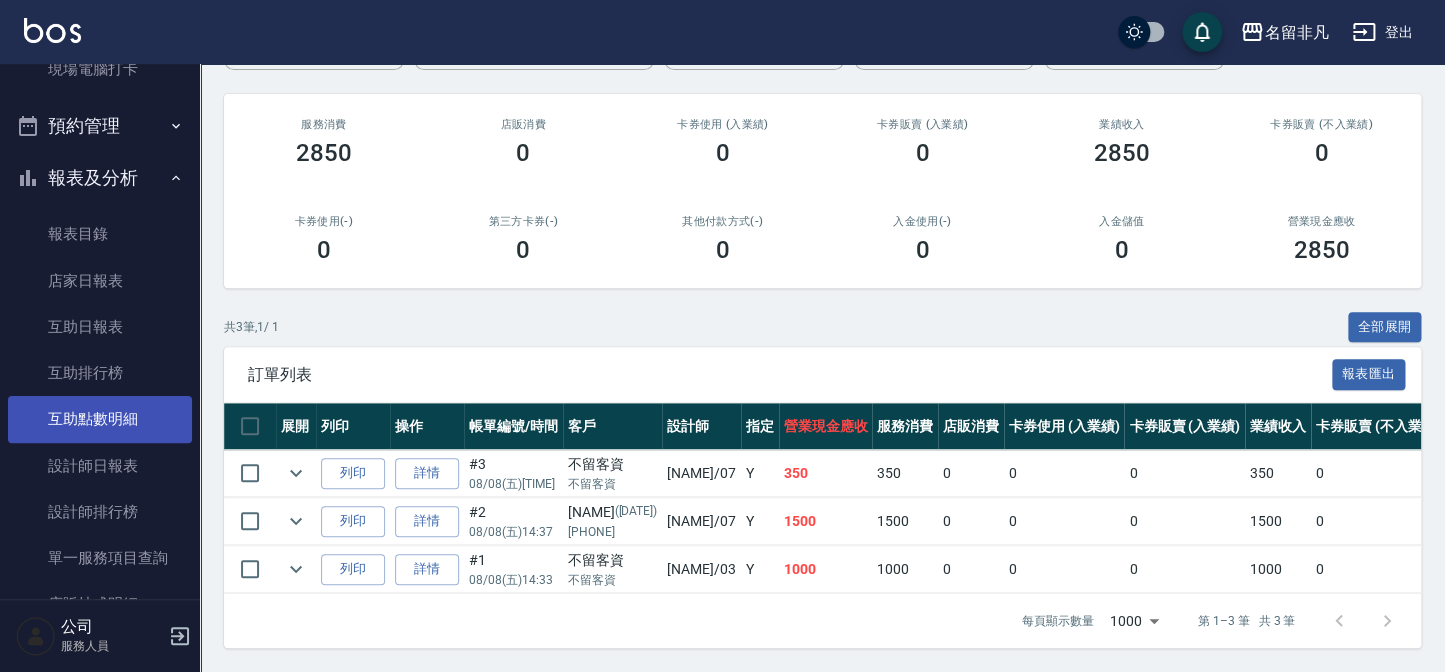 click on "設計師日報表" at bounding box center [100, 466] 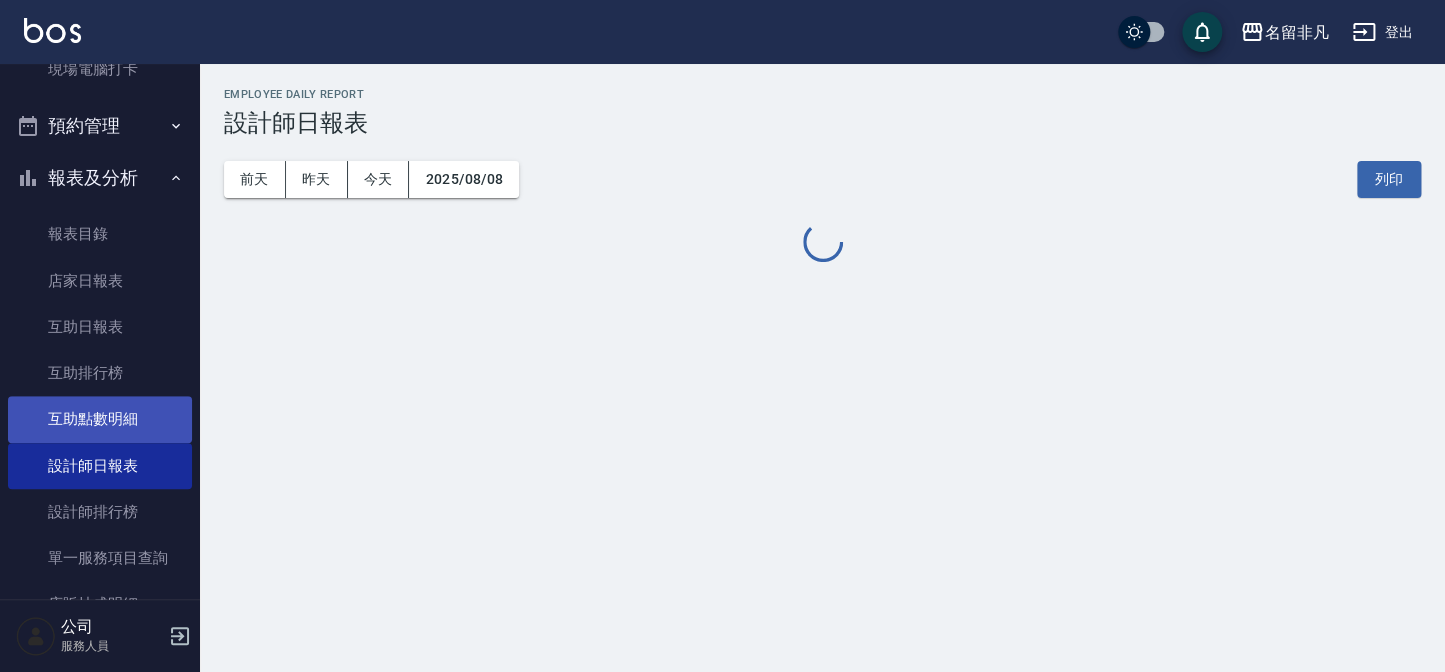scroll, scrollTop: 0, scrollLeft: 0, axis: both 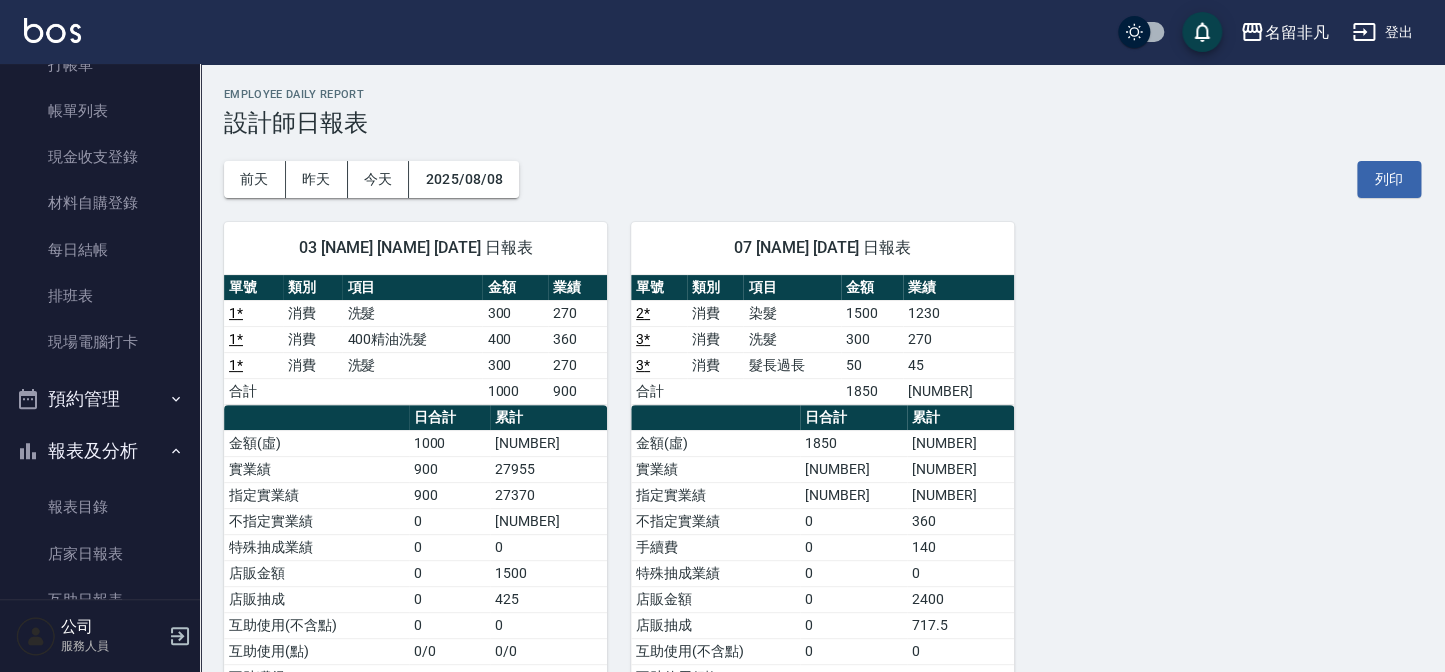 click on "報表及分析" at bounding box center (100, 451) 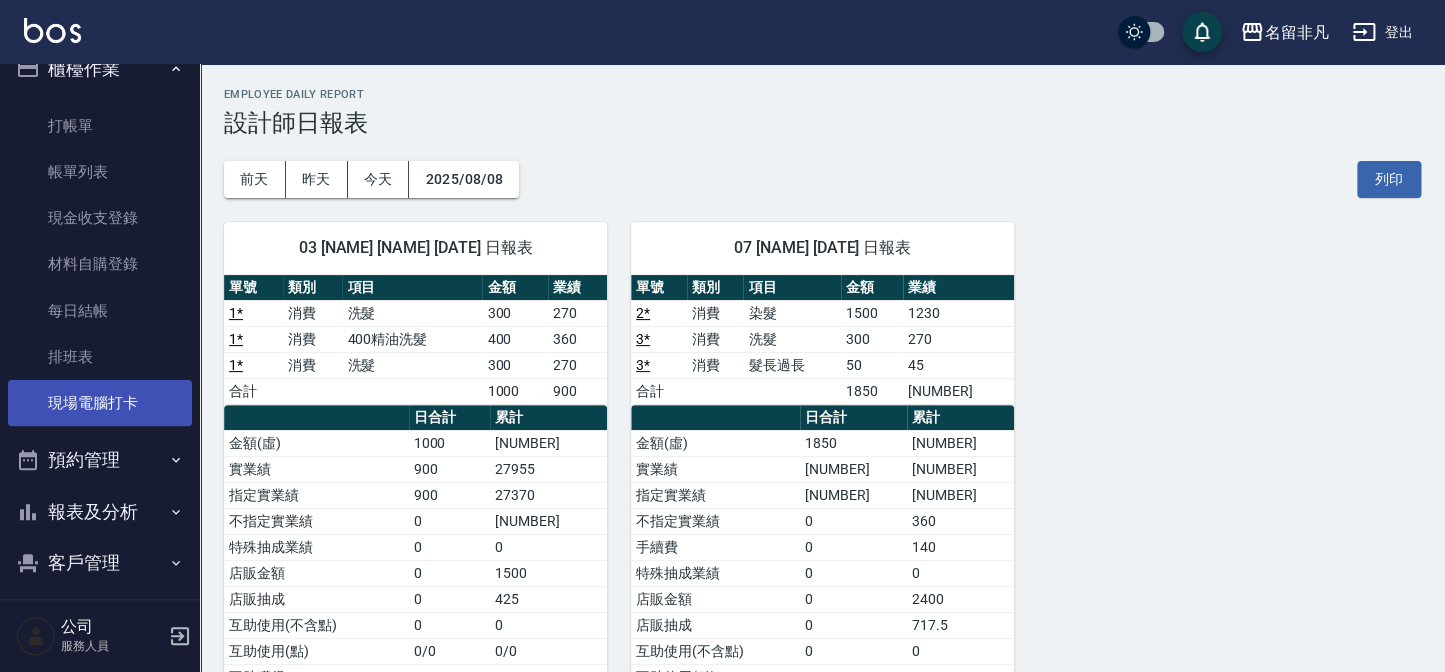 scroll, scrollTop: 0, scrollLeft: 0, axis: both 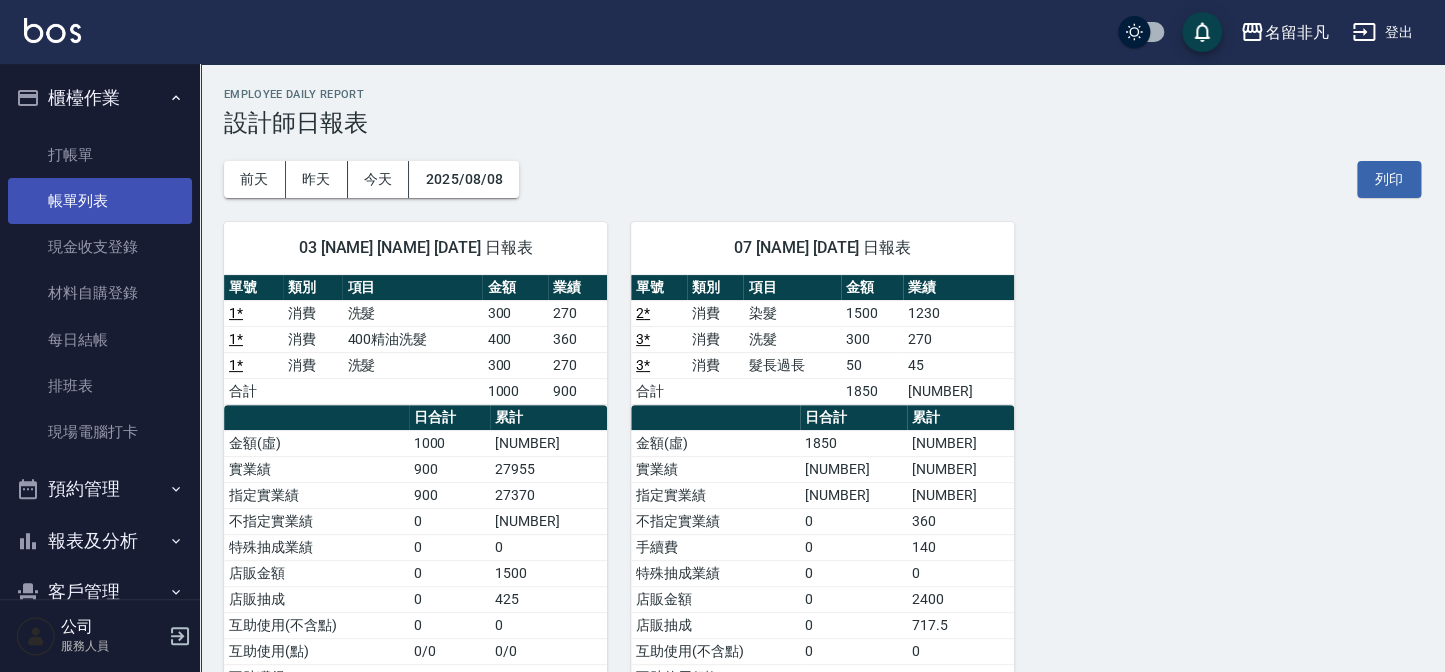 click on "帳單列表" at bounding box center (100, 201) 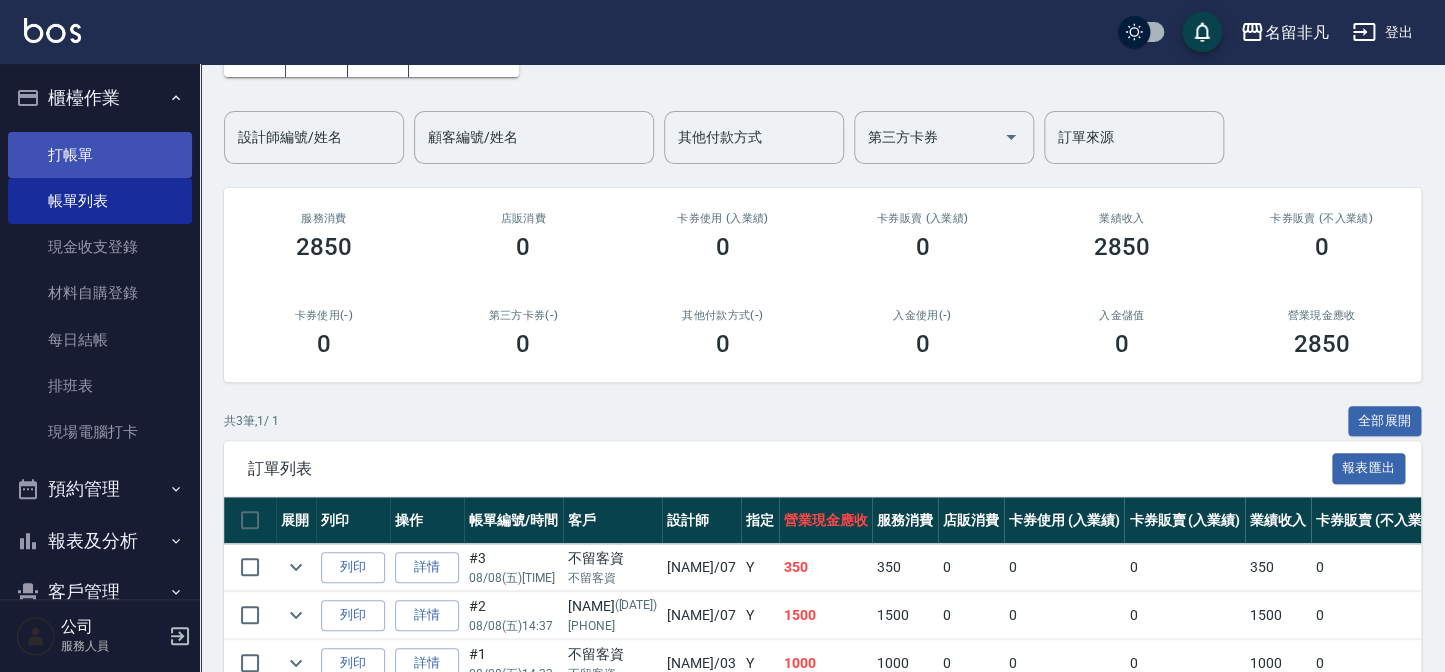 scroll, scrollTop: 90, scrollLeft: 0, axis: vertical 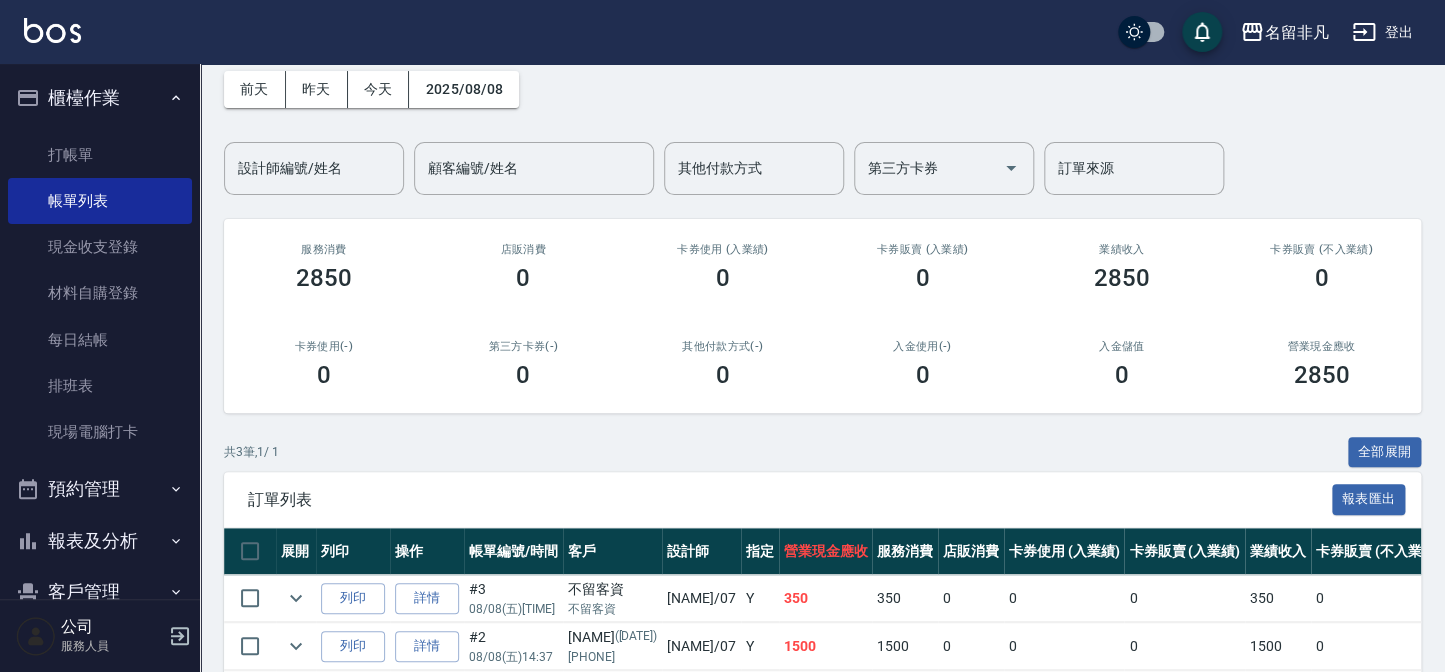 click on "櫃檯作業" at bounding box center [100, 98] 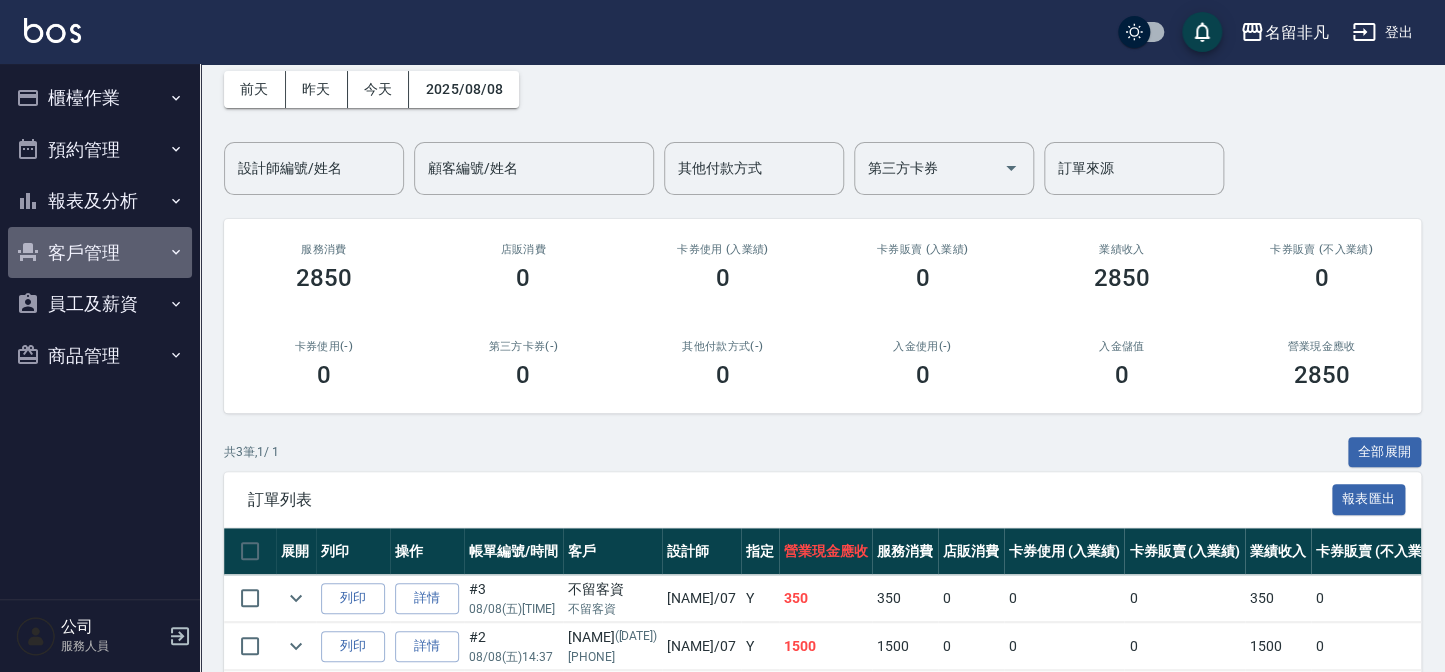 click on "客戶管理" at bounding box center [100, 253] 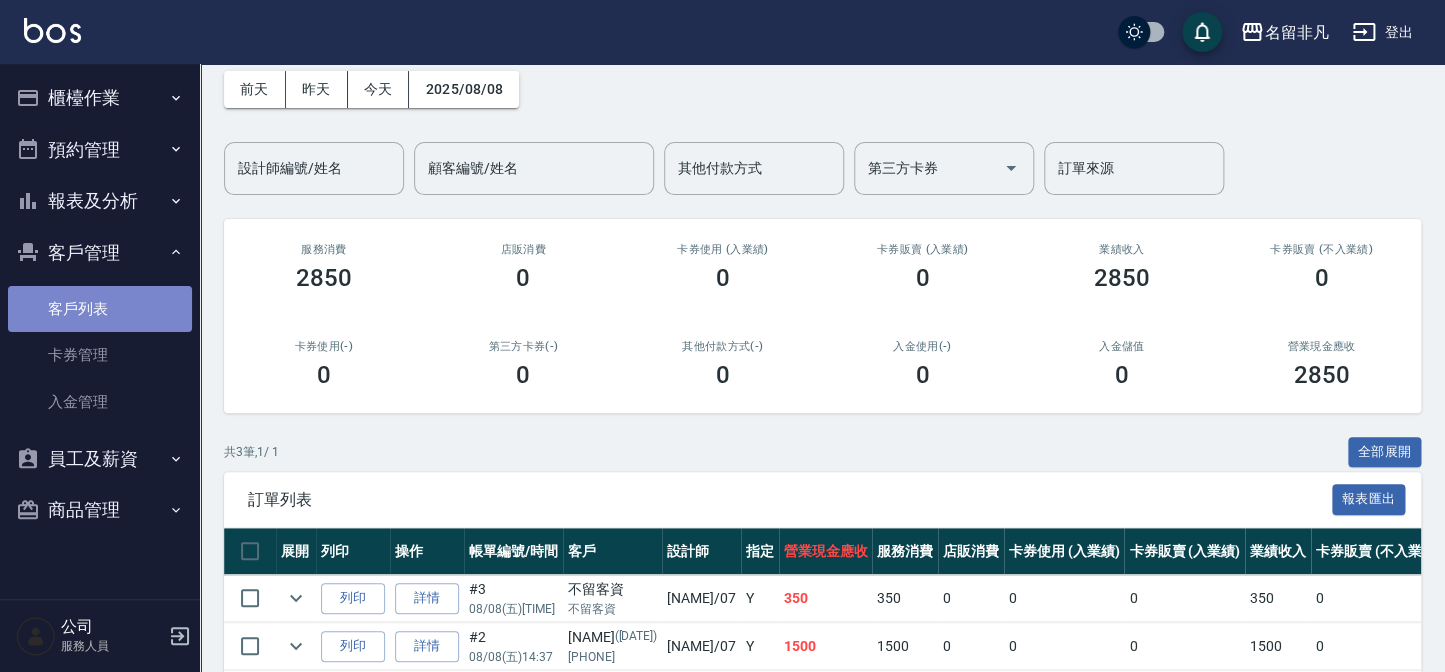 click on "客戶列表" at bounding box center [100, 309] 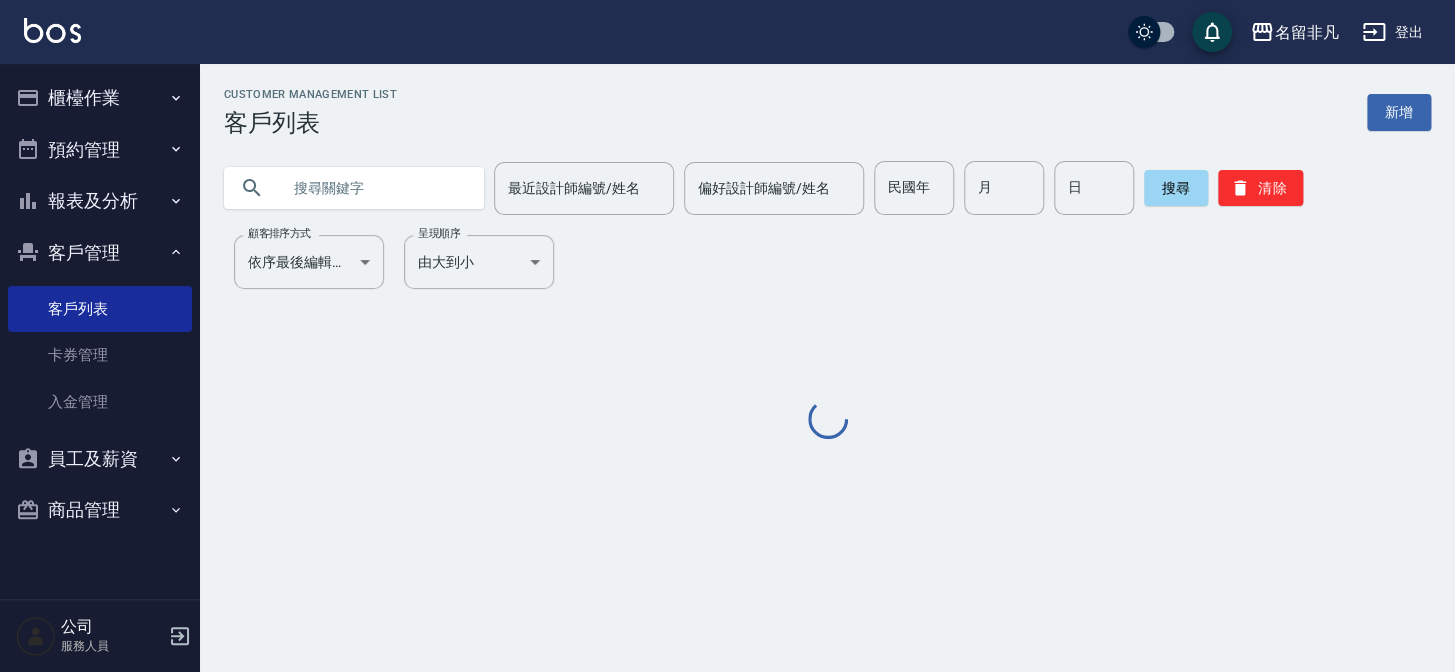 click at bounding box center (374, 188) 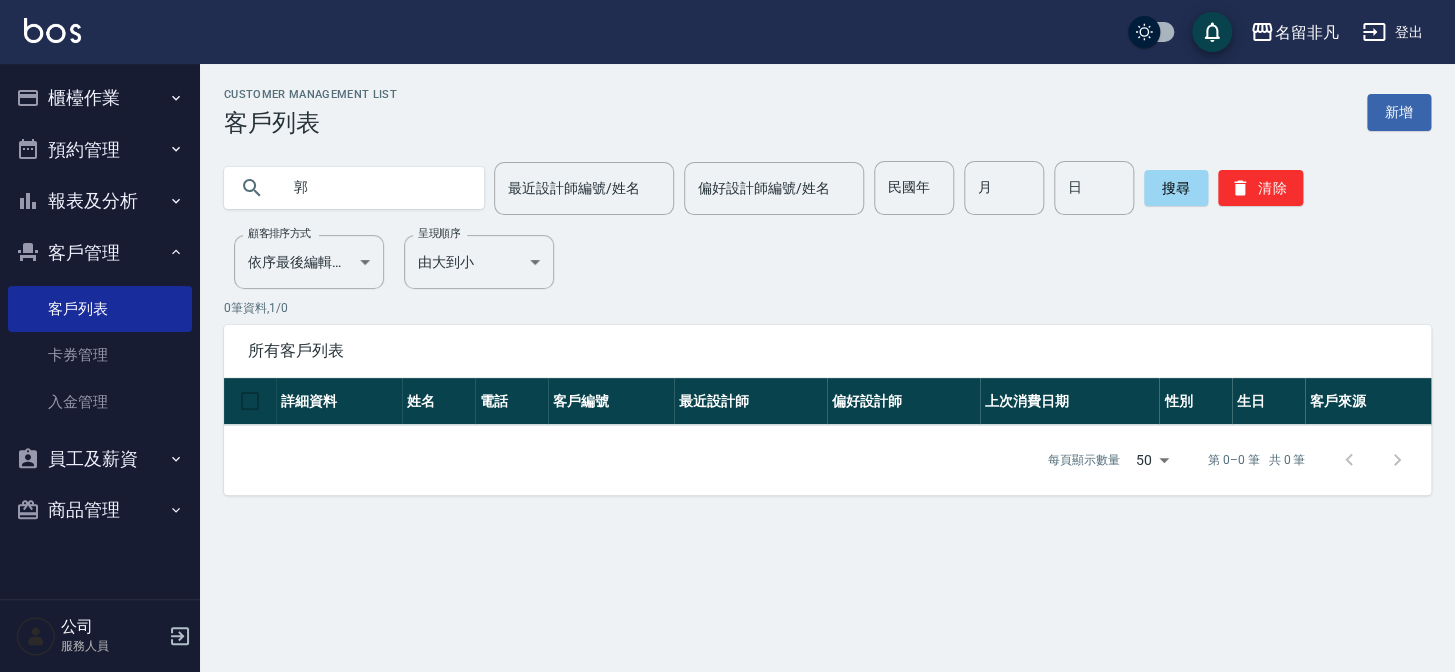 type on "郭" 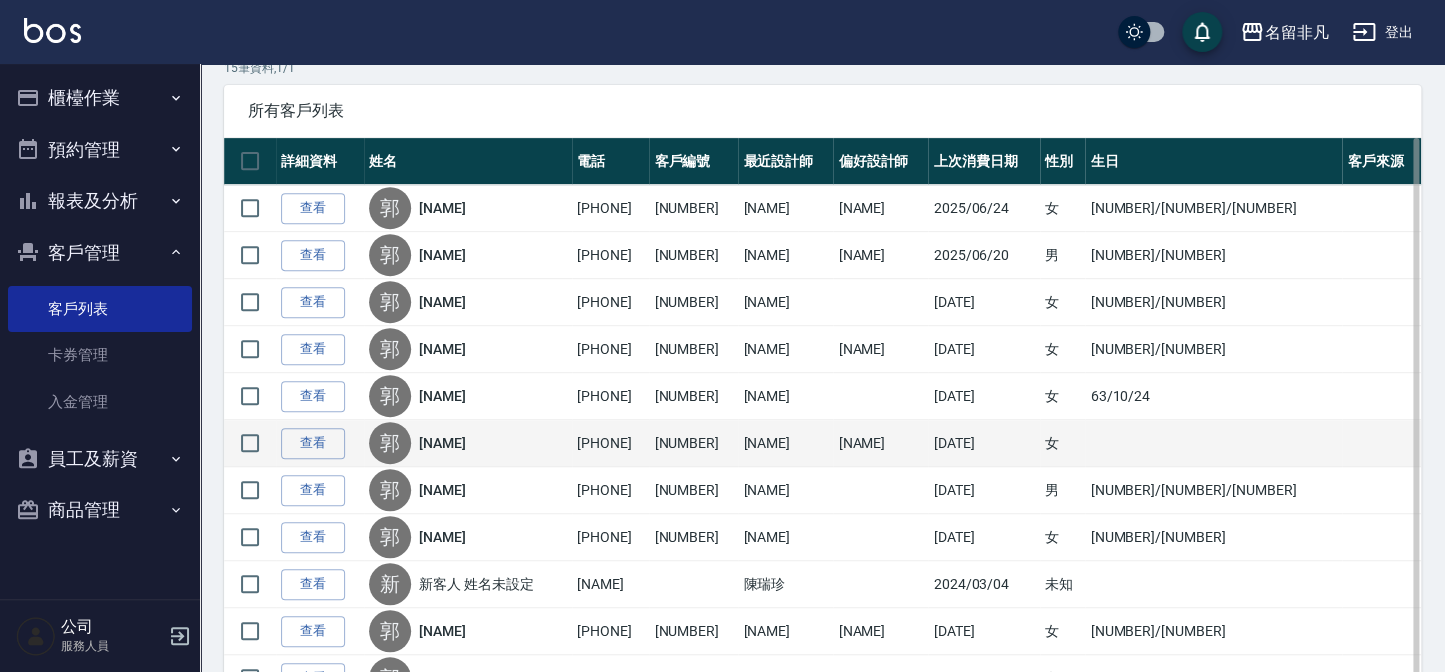 scroll, scrollTop: 272, scrollLeft: 0, axis: vertical 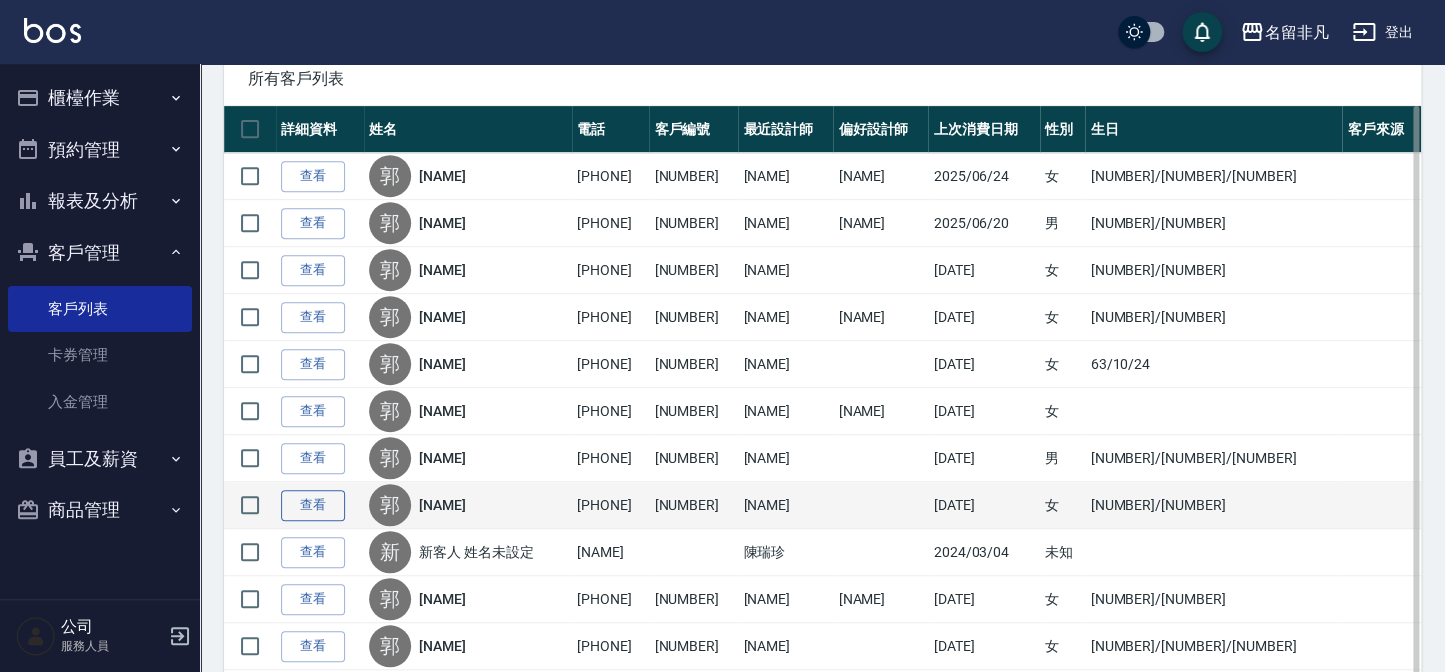 click on "查看" at bounding box center (313, 505) 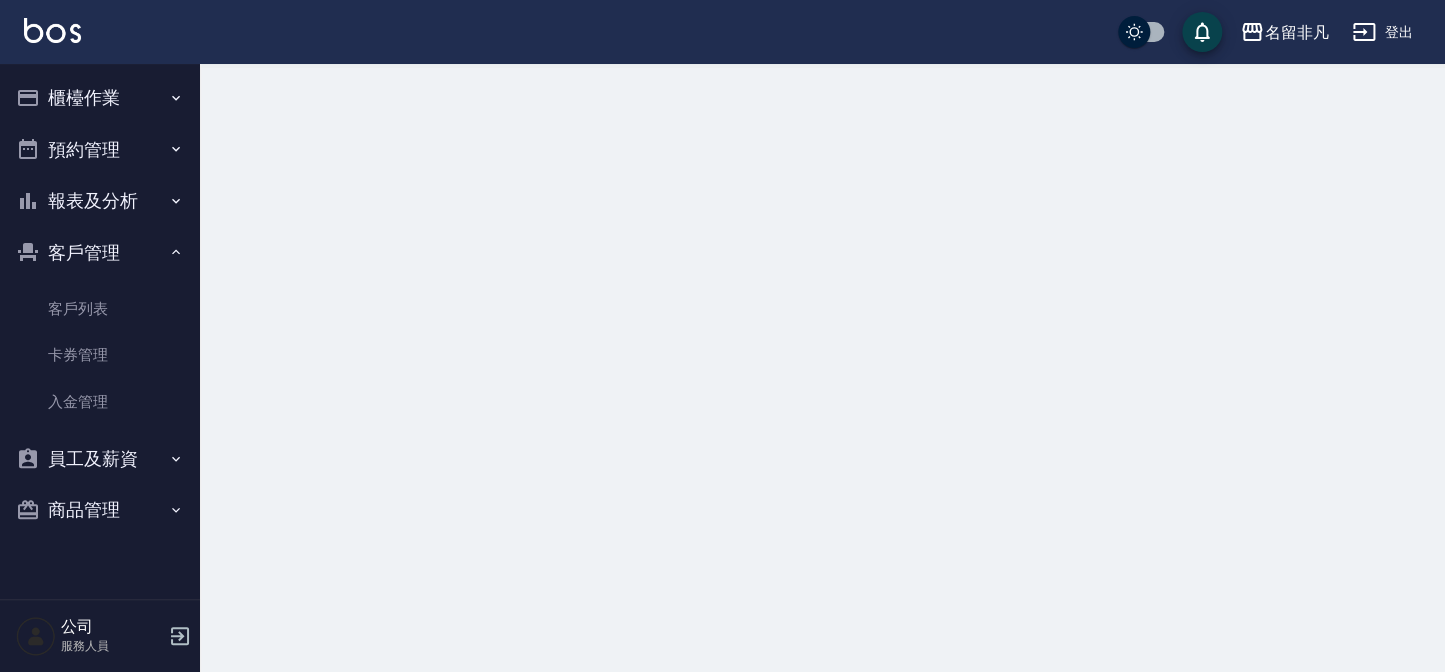 scroll, scrollTop: 0, scrollLeft: 0, axis: both 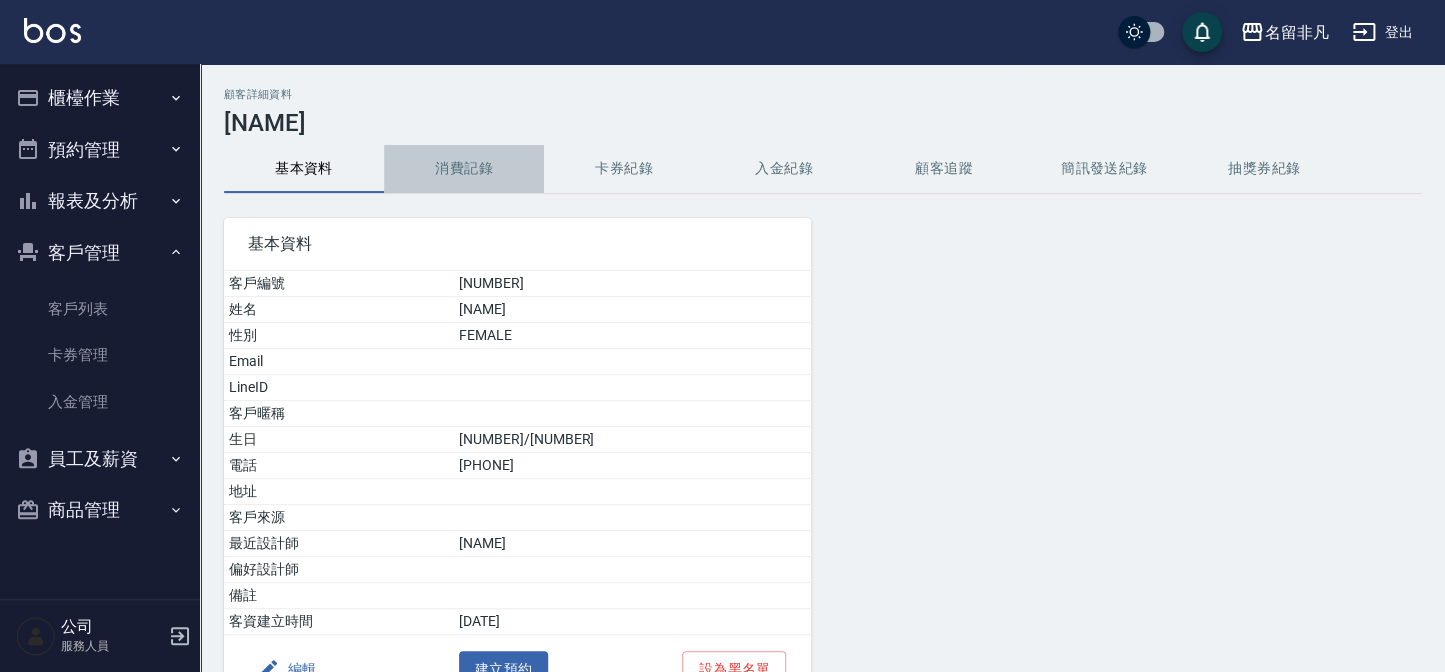click on "消費記錄" at bounding box center (464, 169) 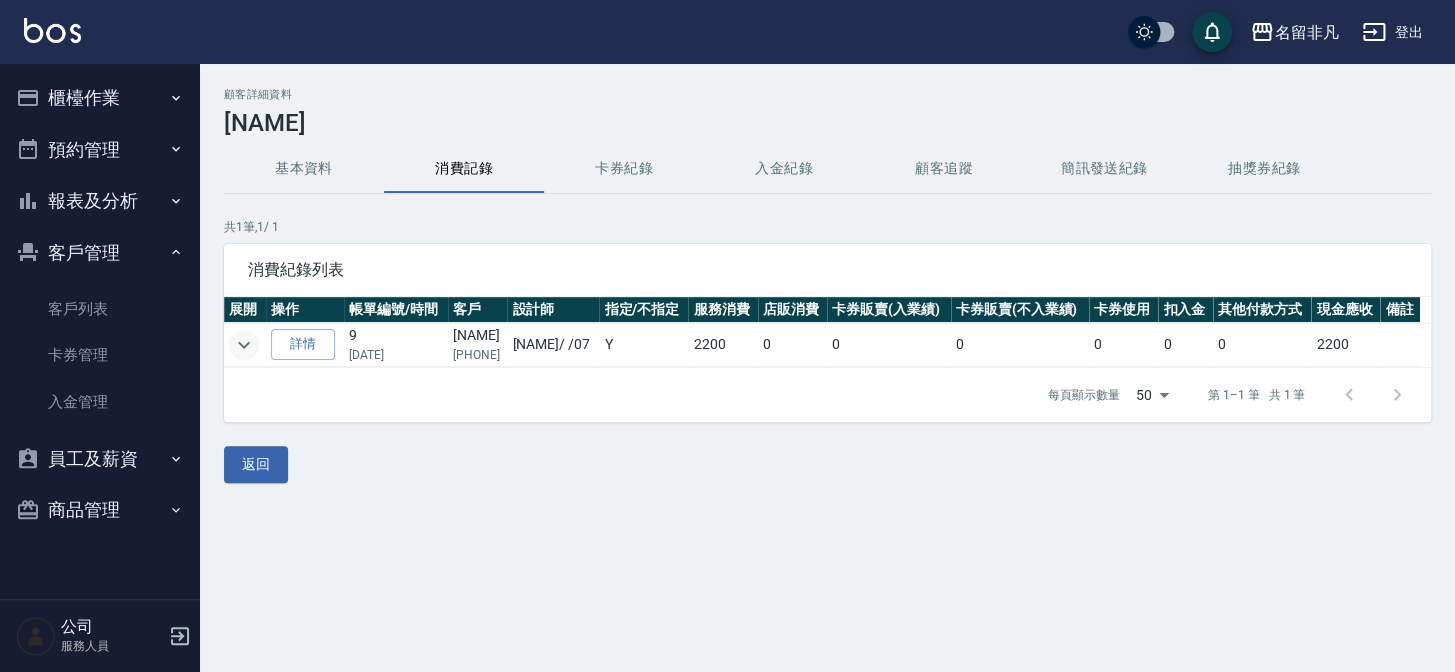 click 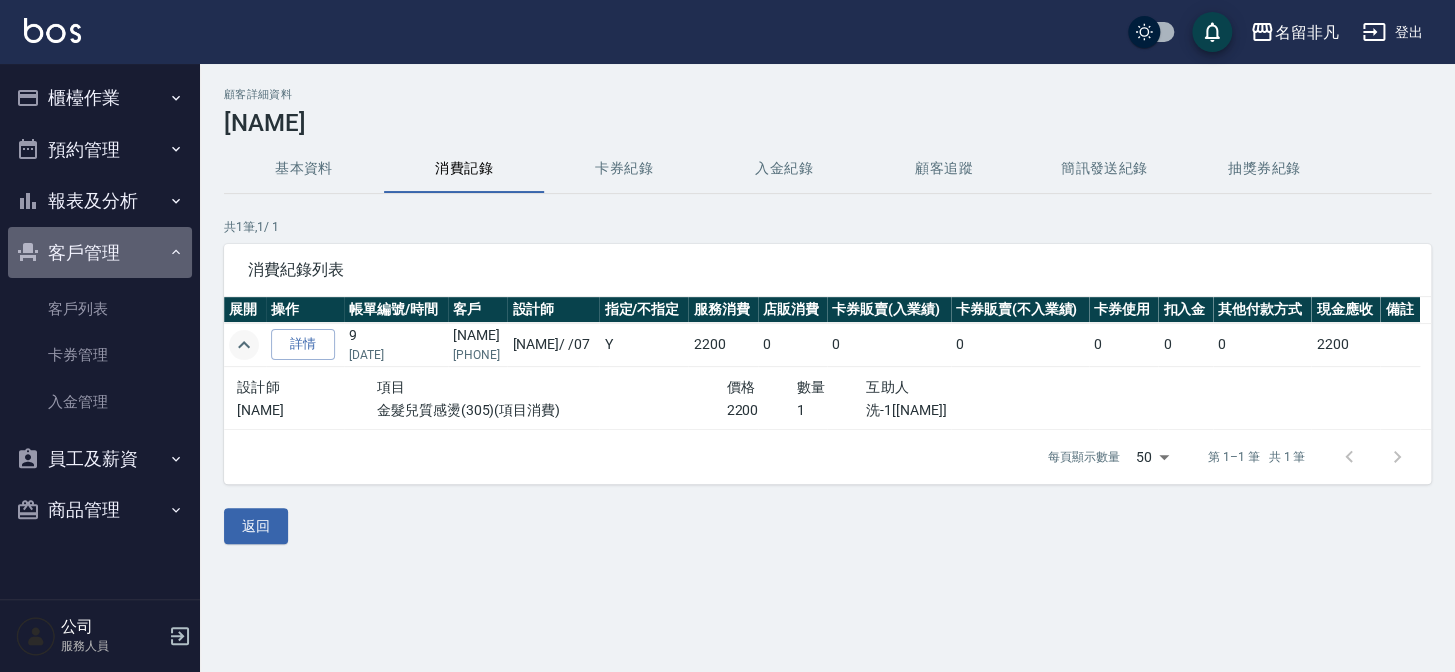 click on "客戶管理" at bounding box center [100, 253] 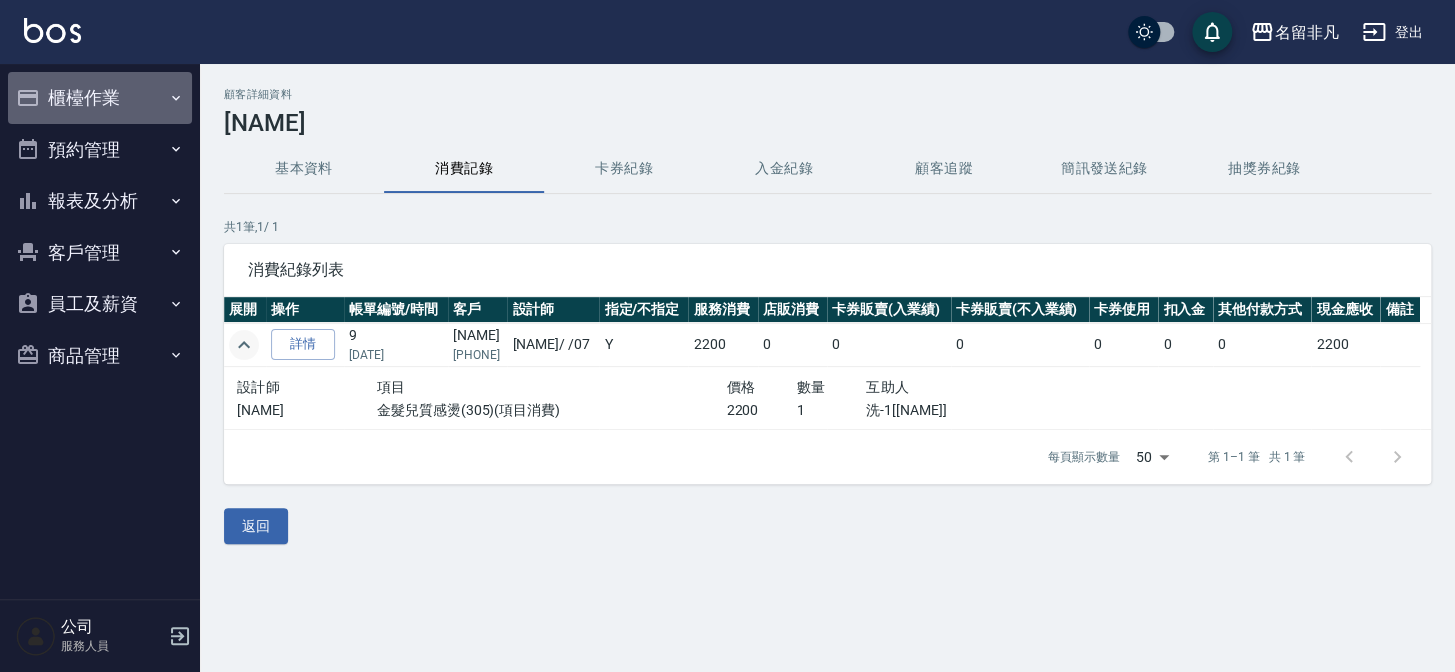 click on "櫃檯作業" at bounding box center (100, 98) 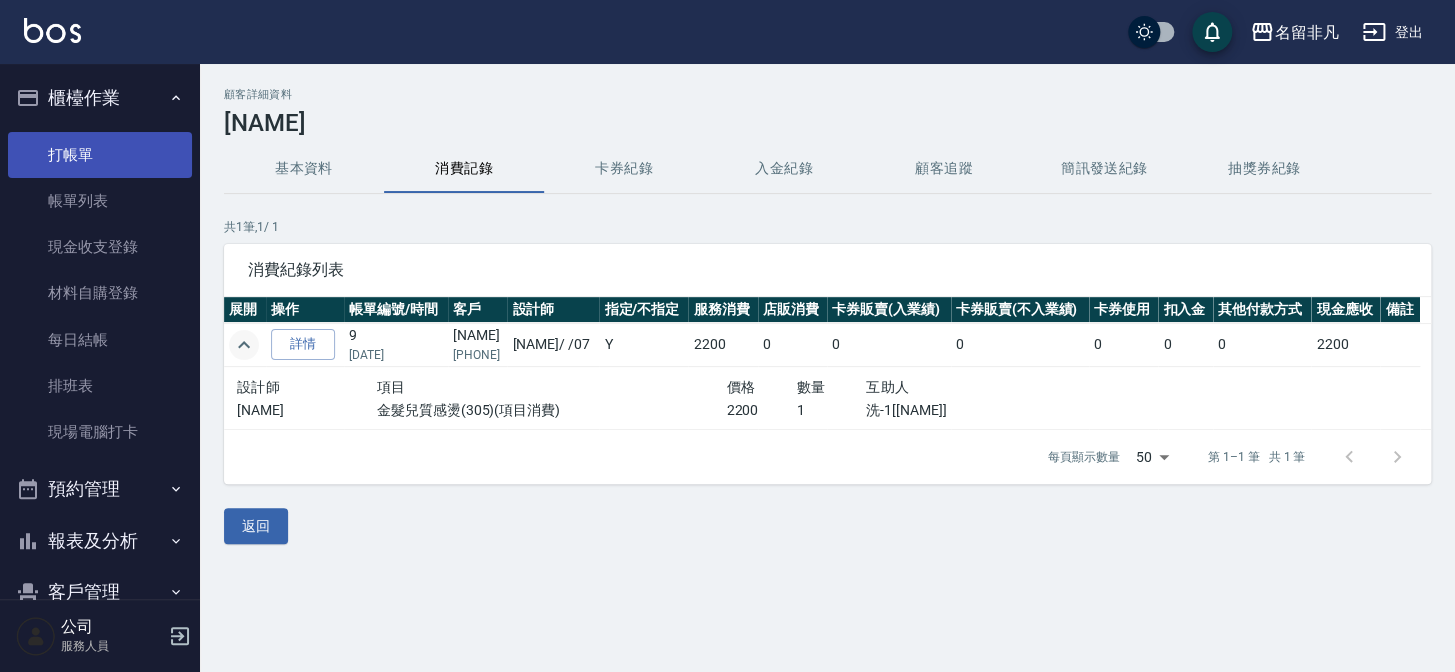 click on "打帳單" at bounding box center [100, 155] 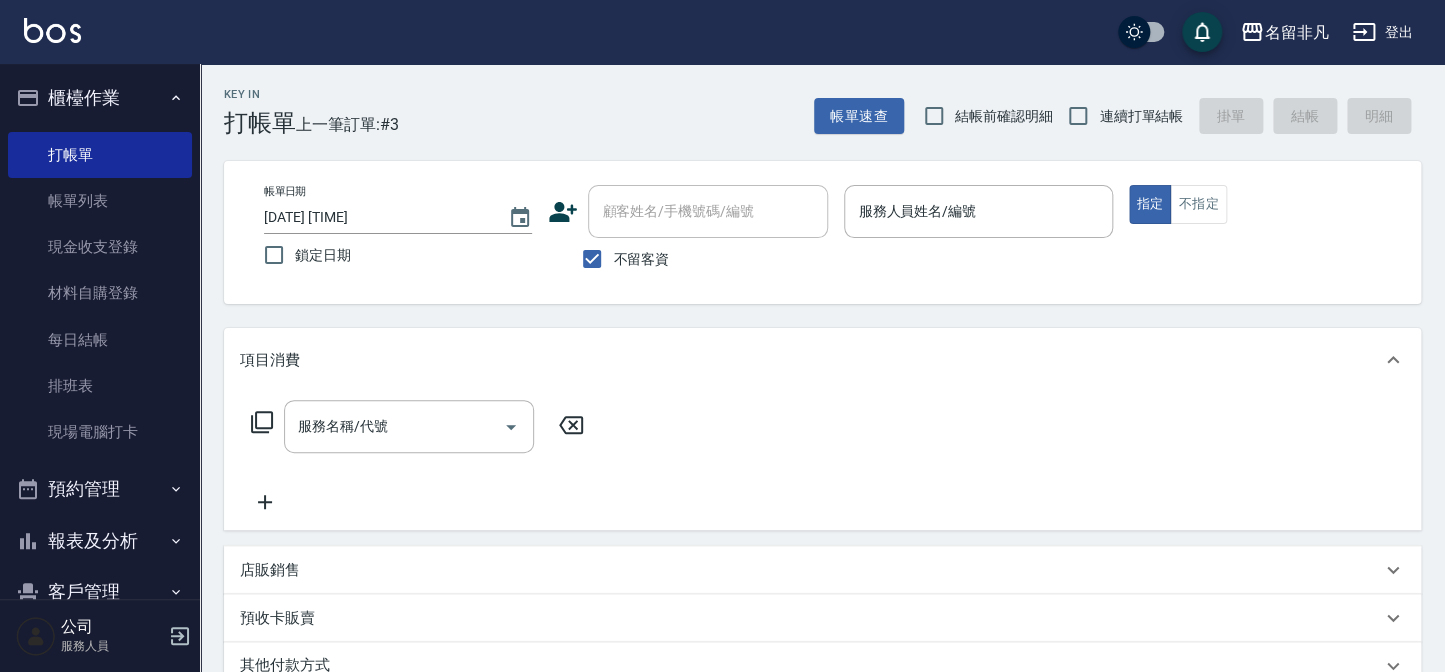click on "不留客資" at bounding box center [641, 259] 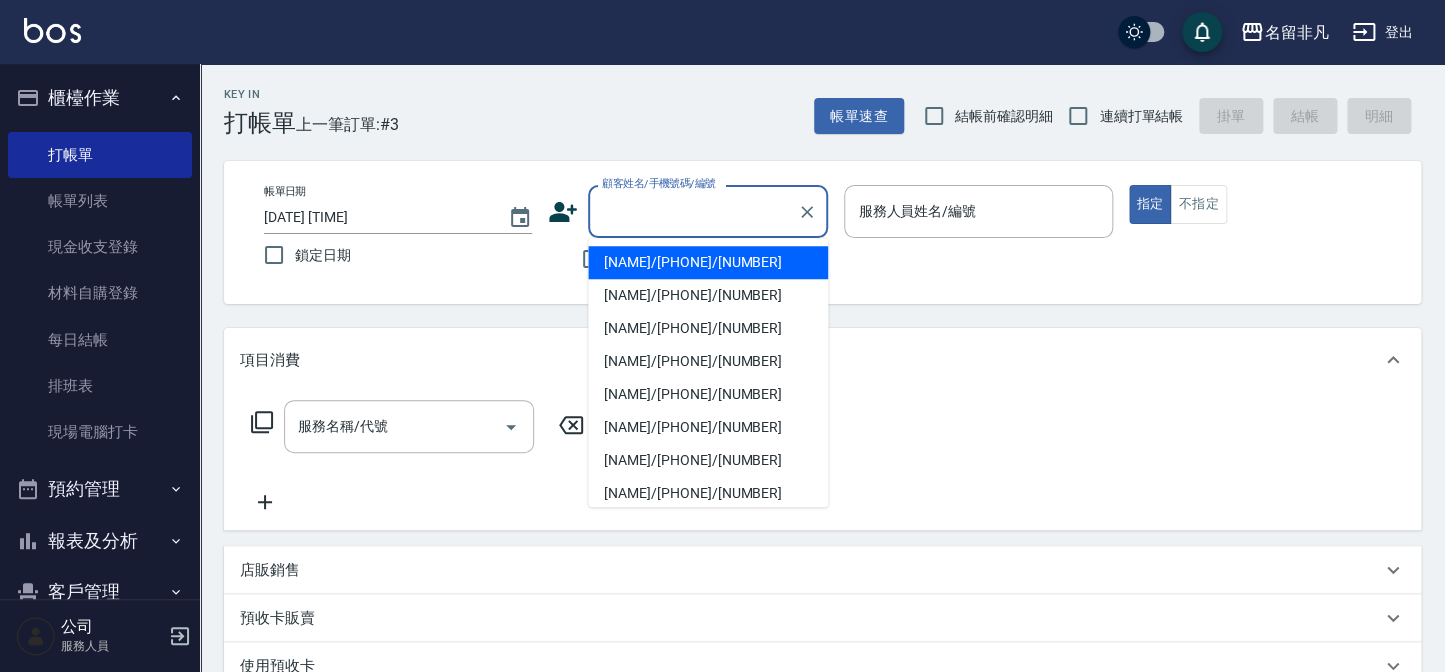 click on "顧客姓名/手機號碼/編號 顧客姓名/手機號碼/編號" at bounding box center (708, 211) 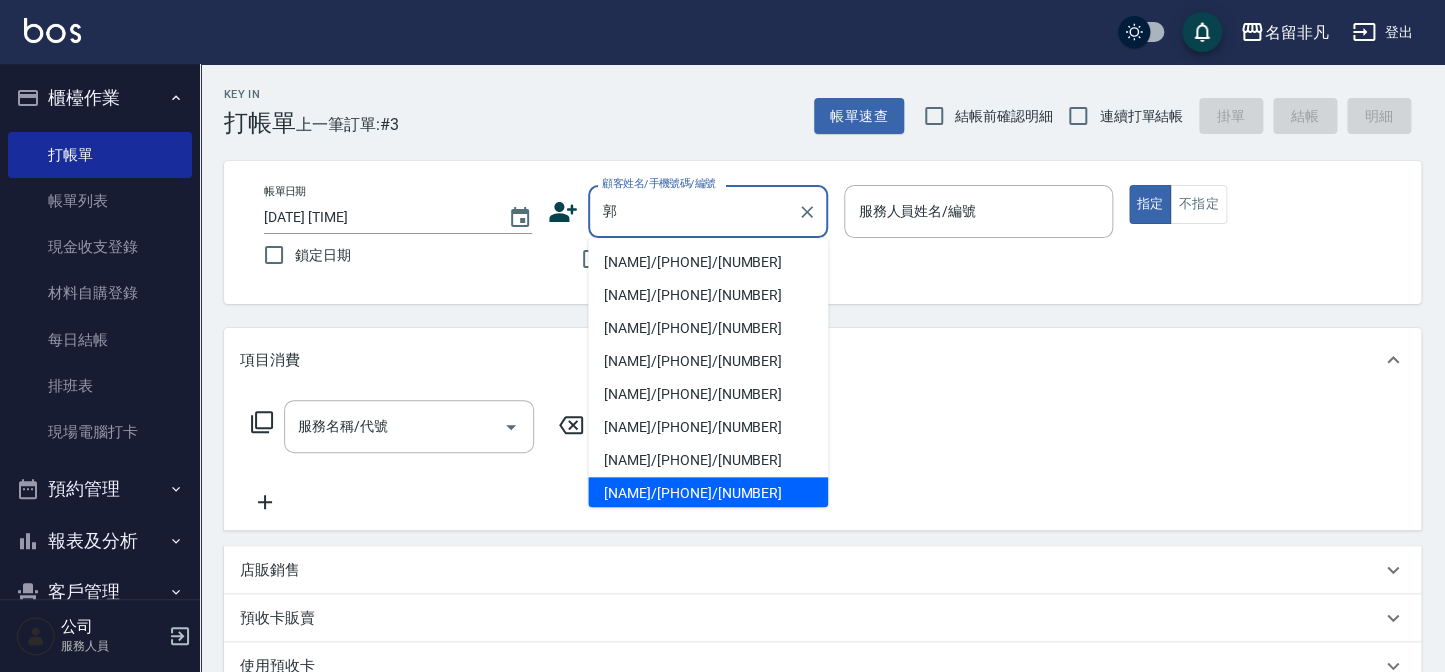 click on "[NAME]/[PHONE]/[NUMBER]" at bounding box center (708, 493) 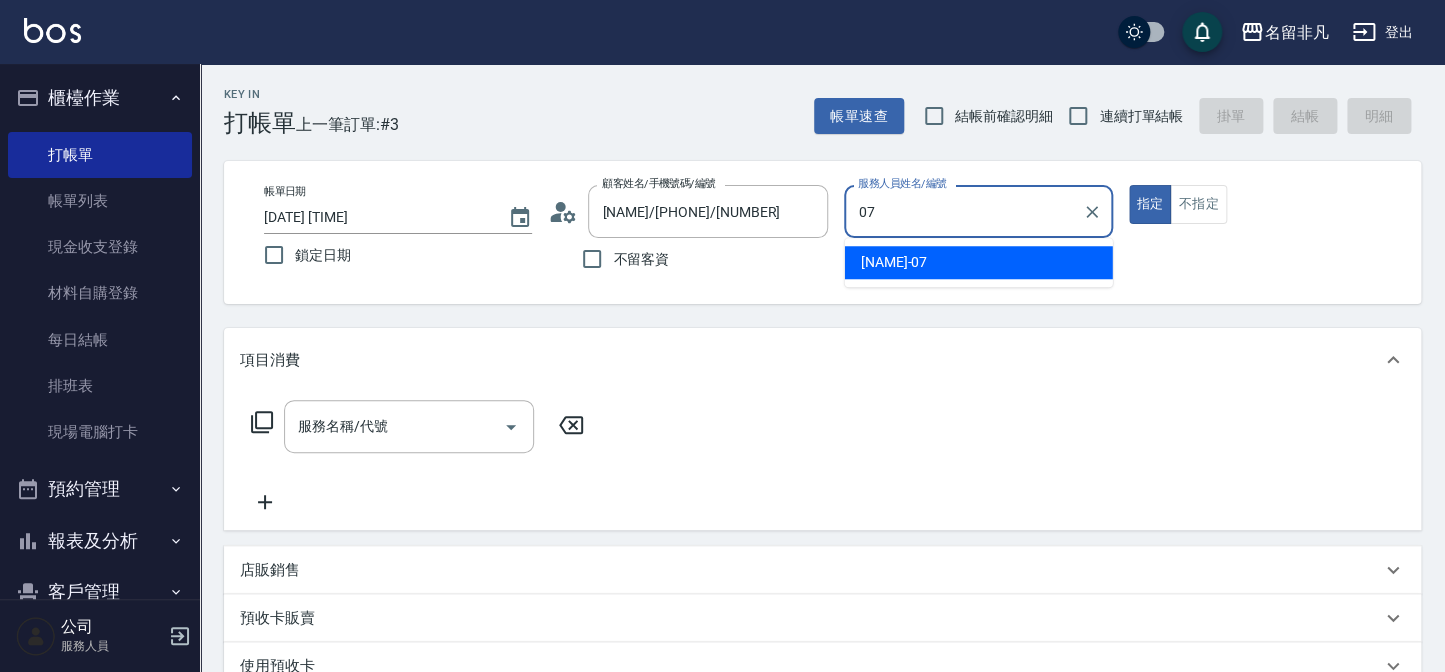 type on "[NAME]-07" 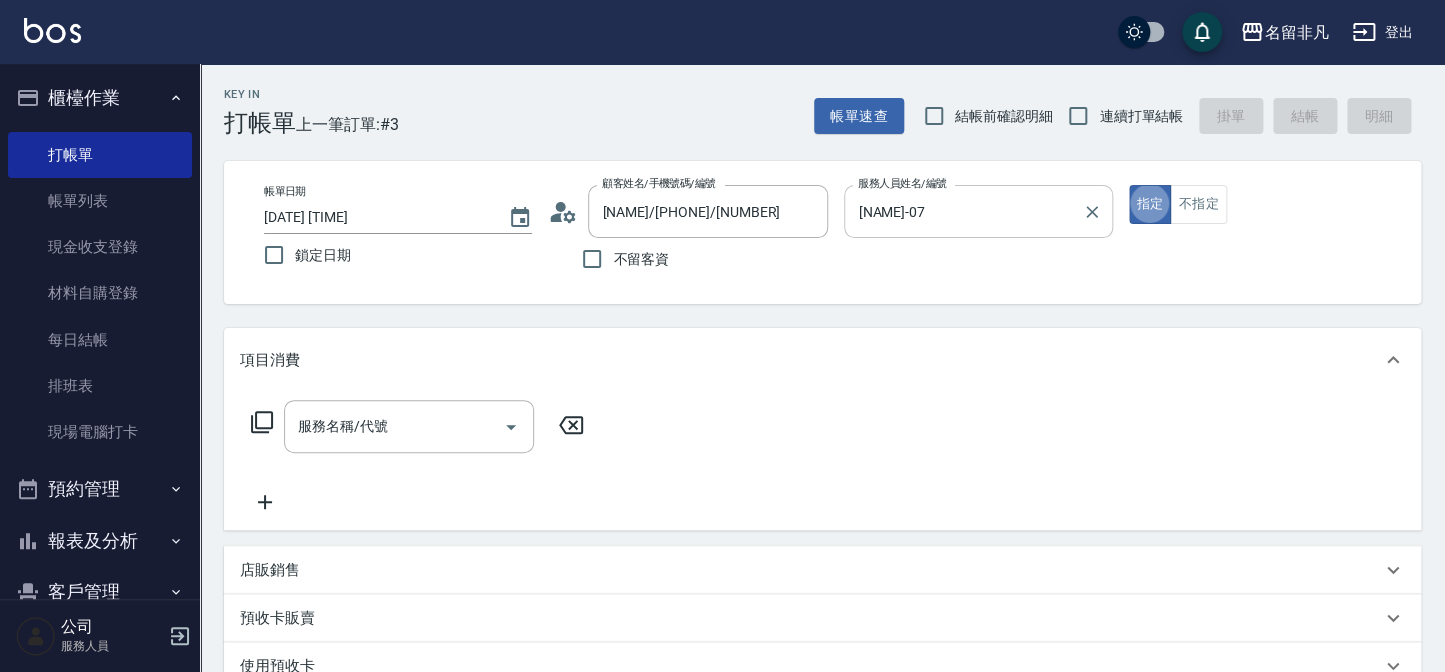 type on "true" 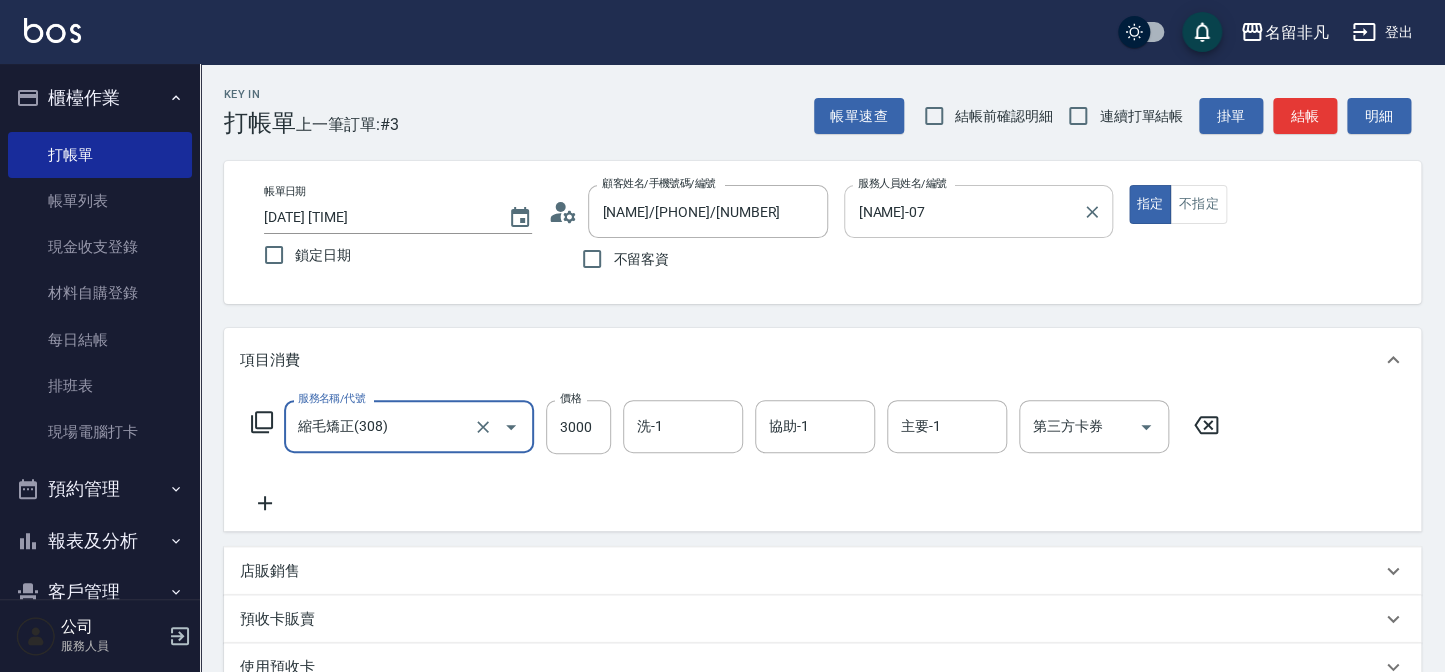 type on "縮毛矯正(308)" 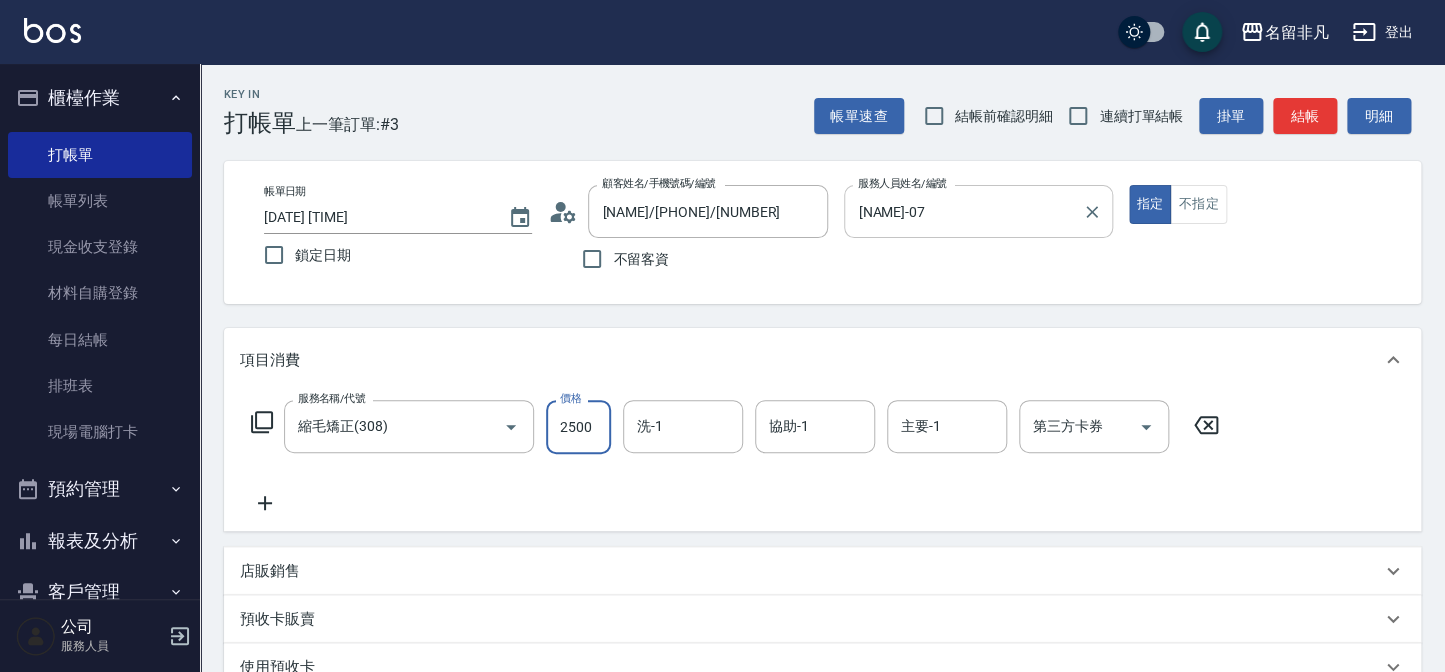 type on "2500" 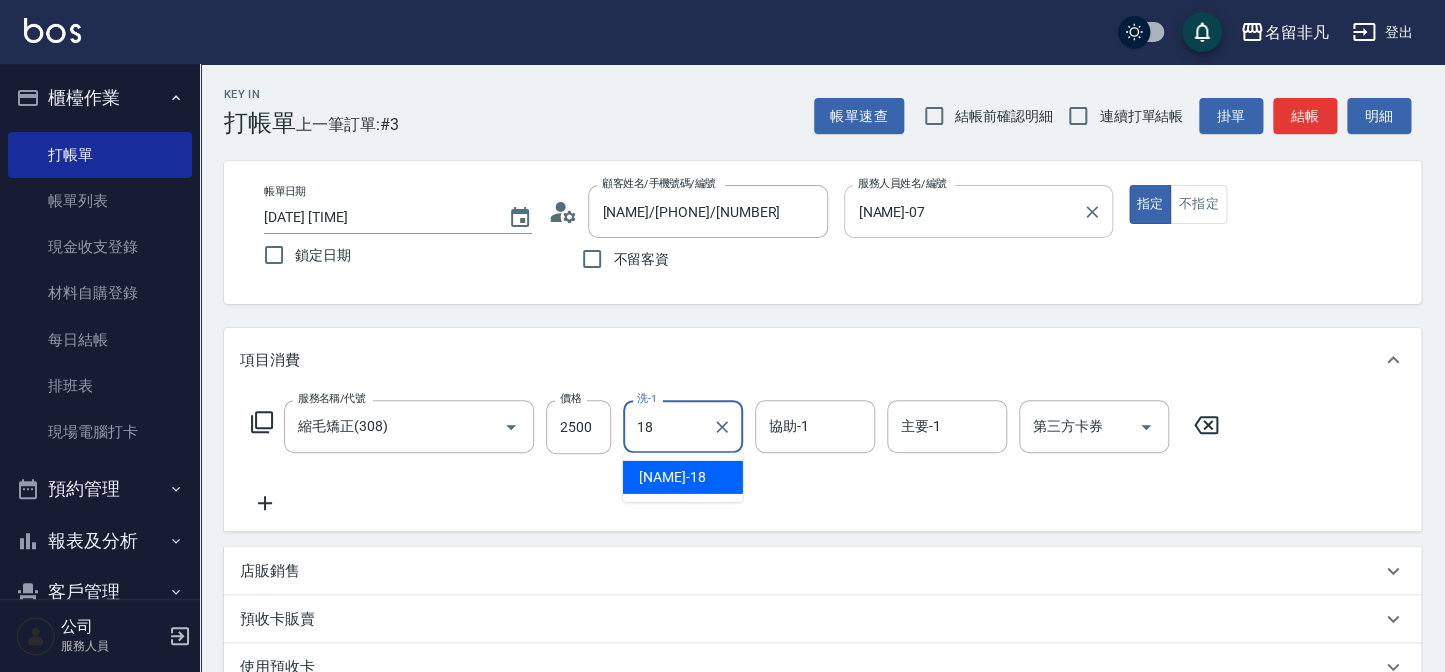 type on "[NAME]-18" 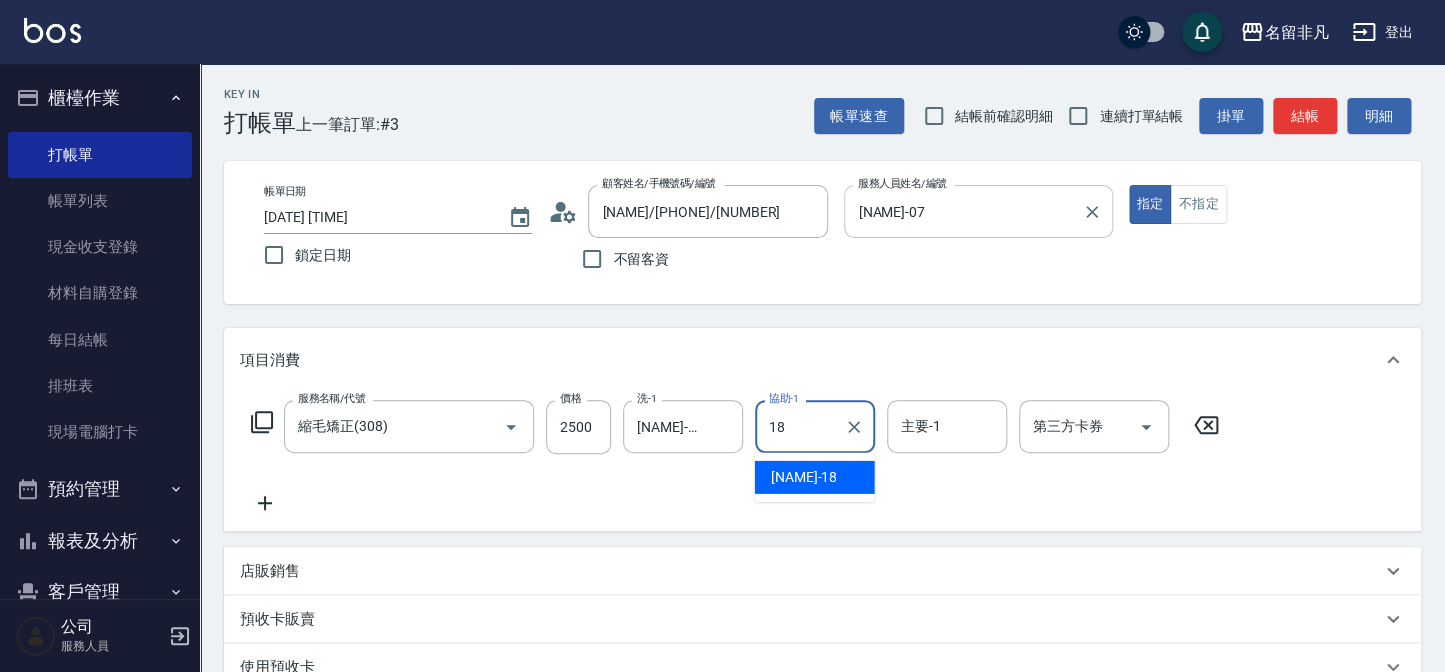type on "[NAME]-18" 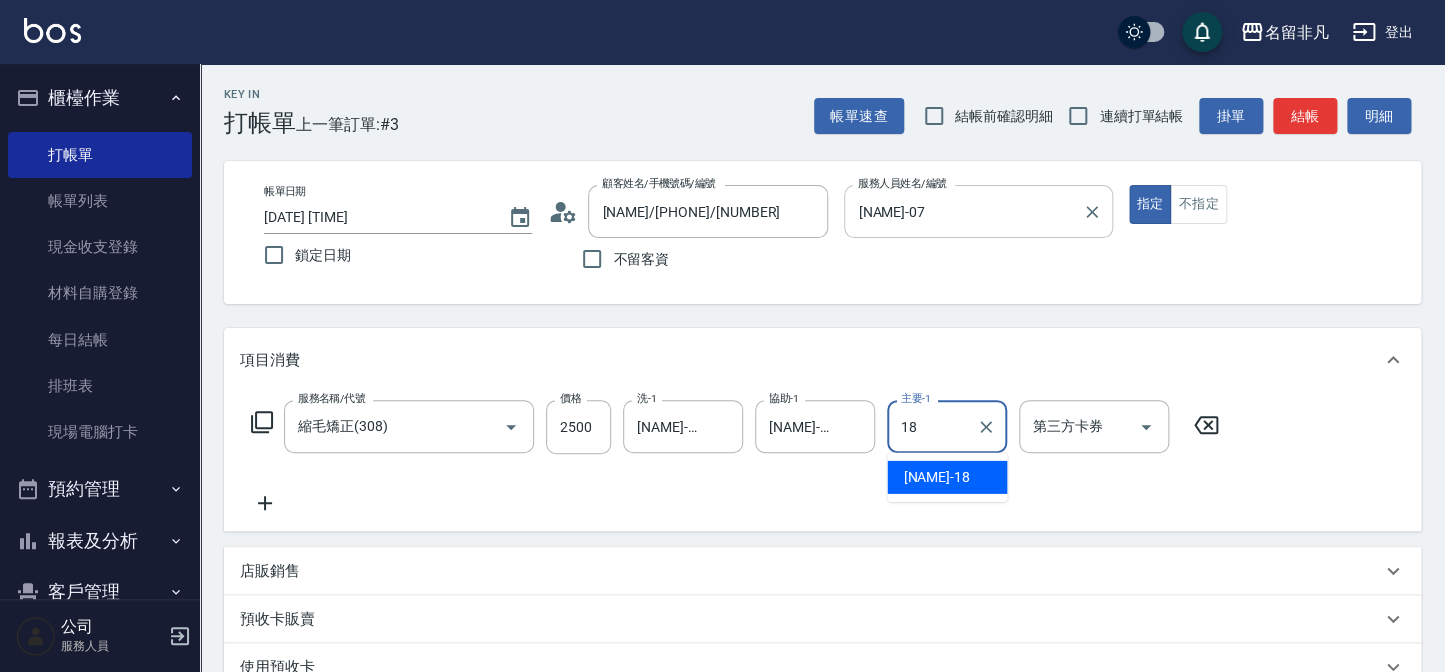 type on "[NAME]-18" 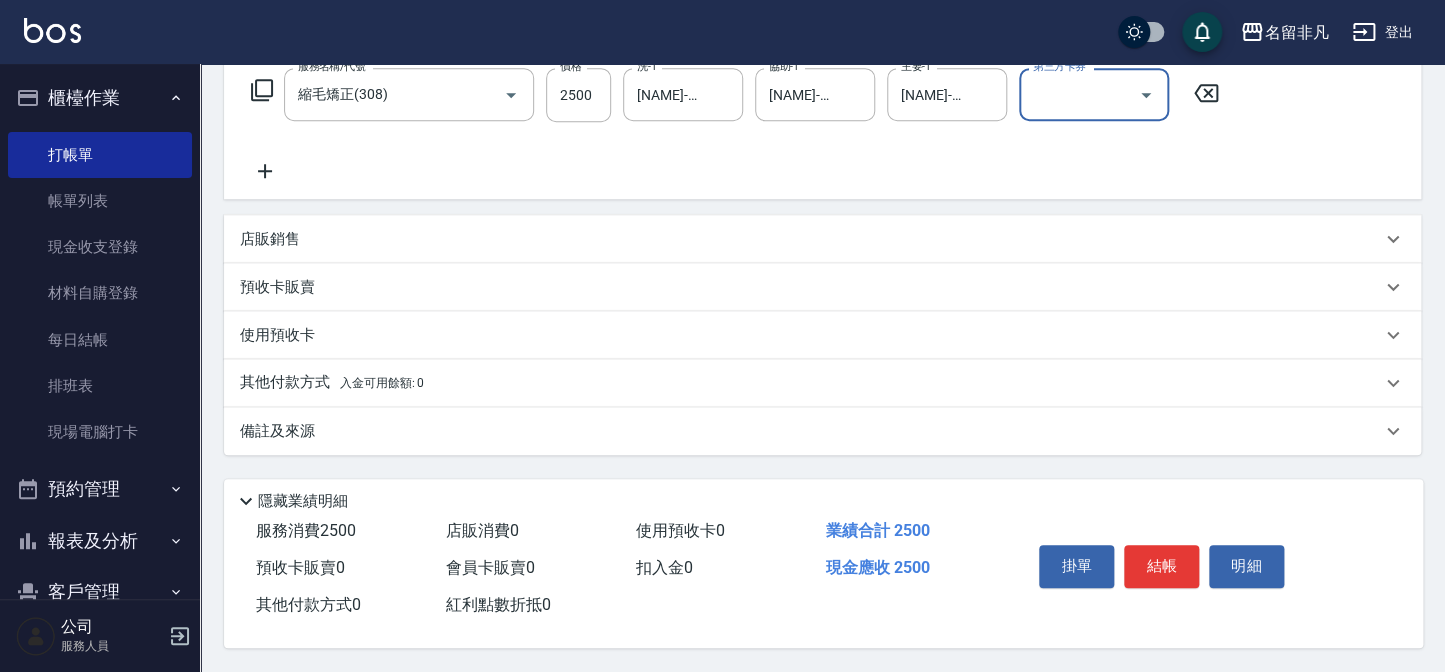scroll, scrollTop: 337, scrollLeft: 0, axis: vertical 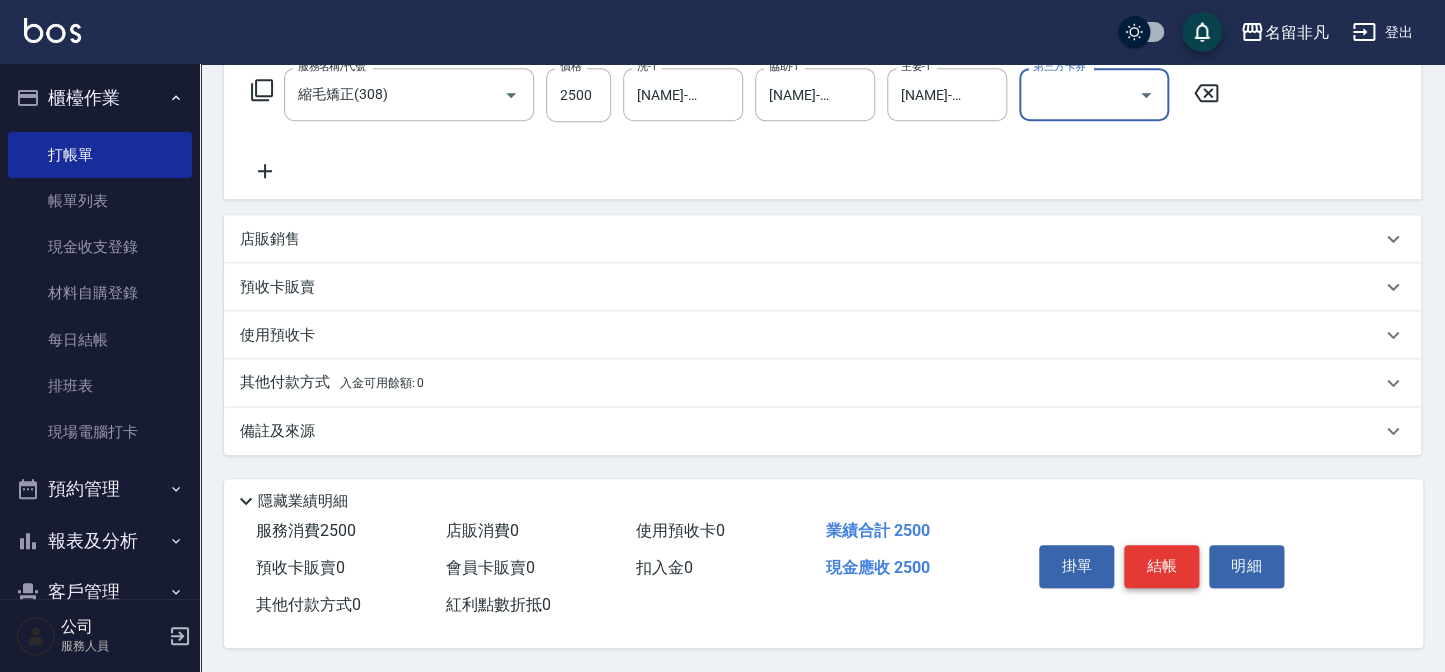 click on "結帳" at bounding box center [1161, 566] 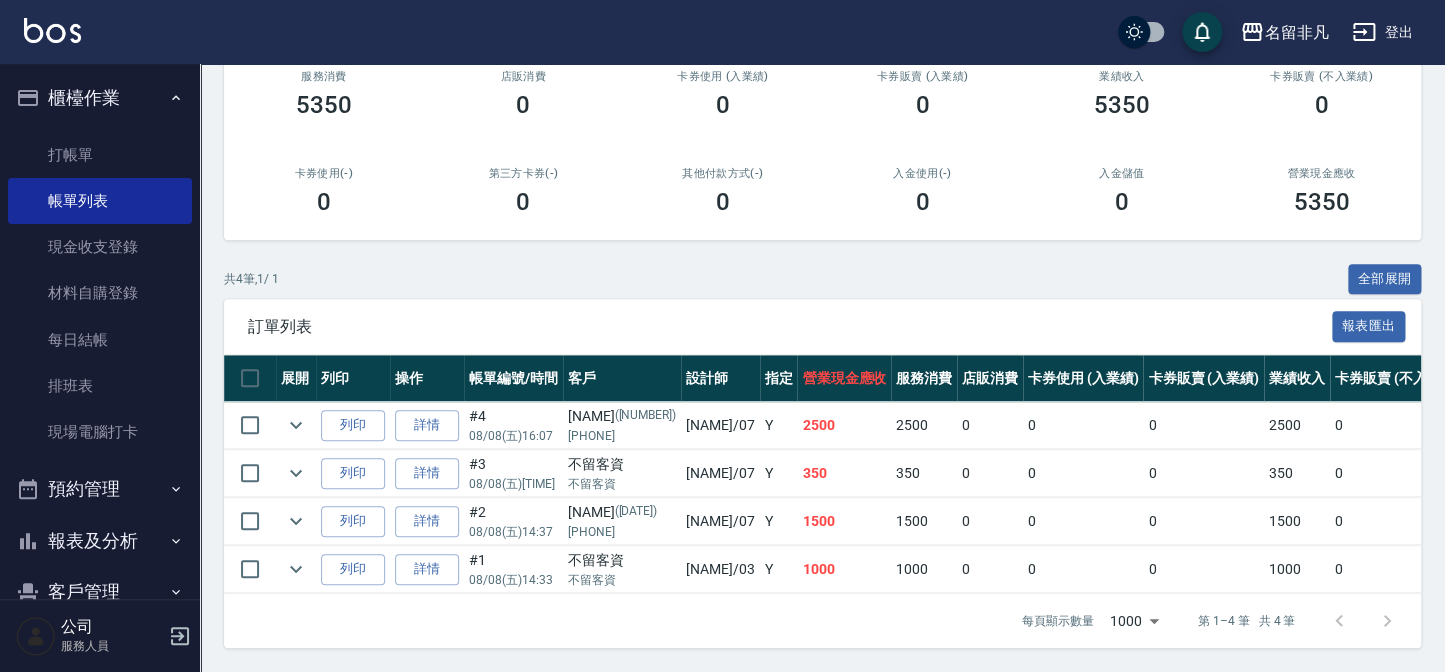scroll, scrollTop: 275, scrollLeft: 0, axis: vertical 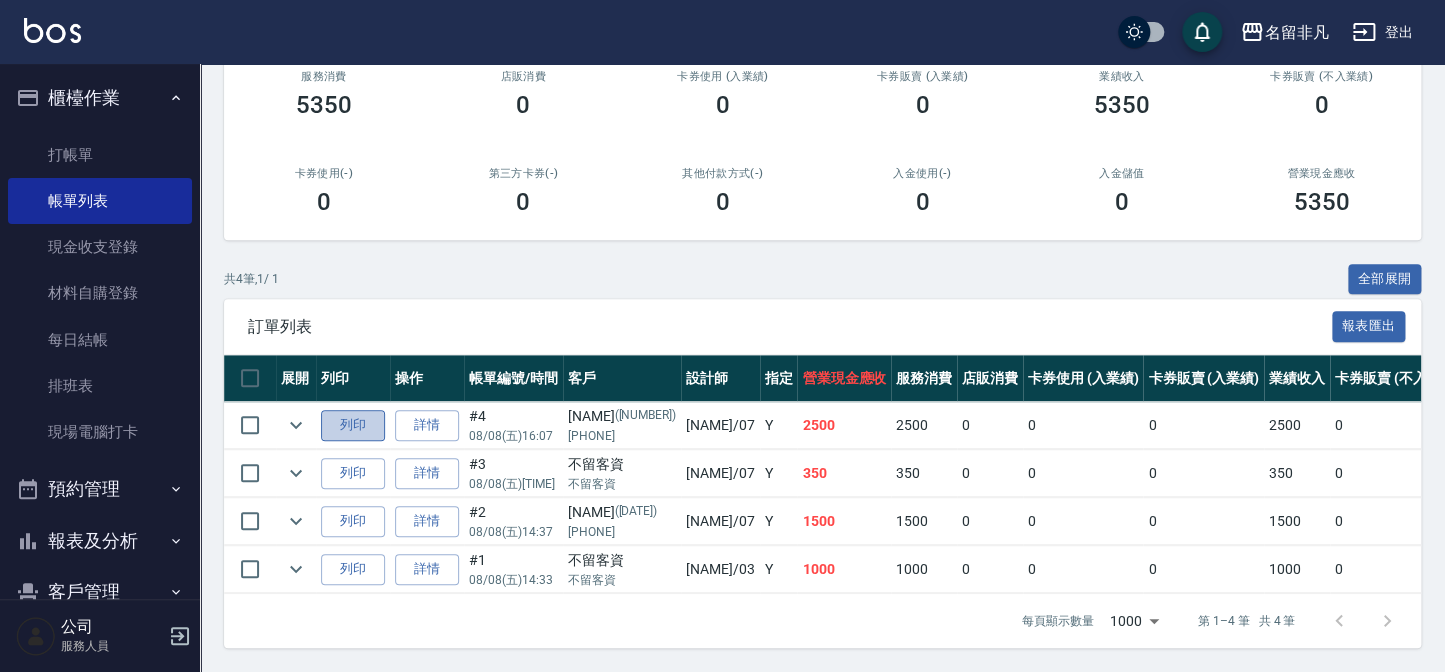 click on "列印" at bounding box center (353, 425) 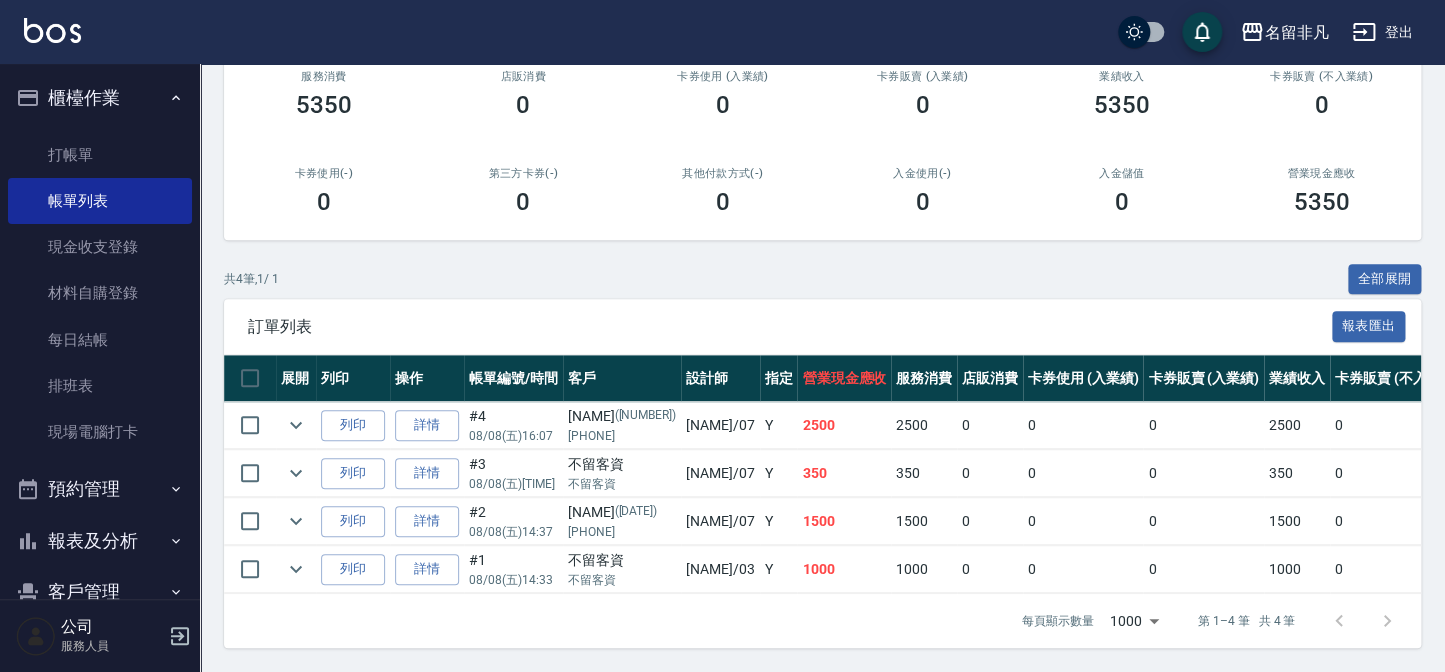 click on "櫃檯作業" at bounding box center (100, 98) 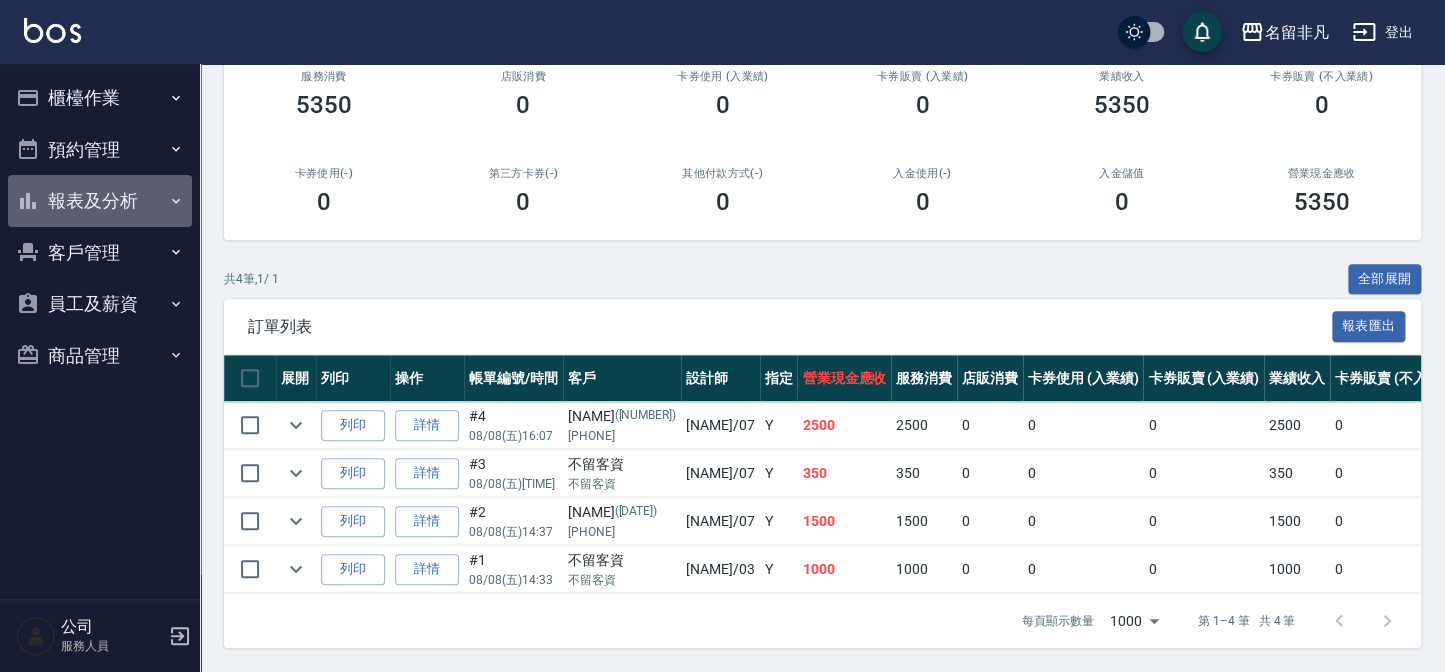 click on "報表及分析" at bounding box center [100, 201] 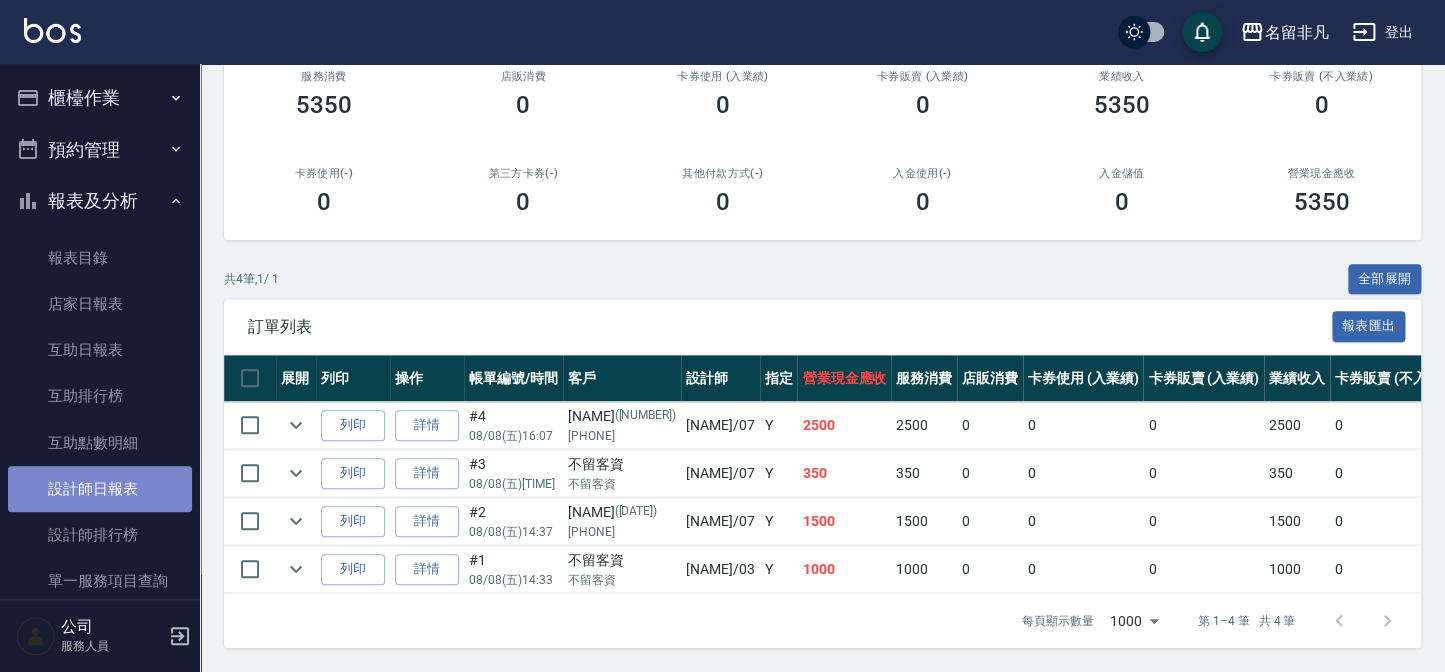 click on "設計師日報表" at bounding box center [100, 489] 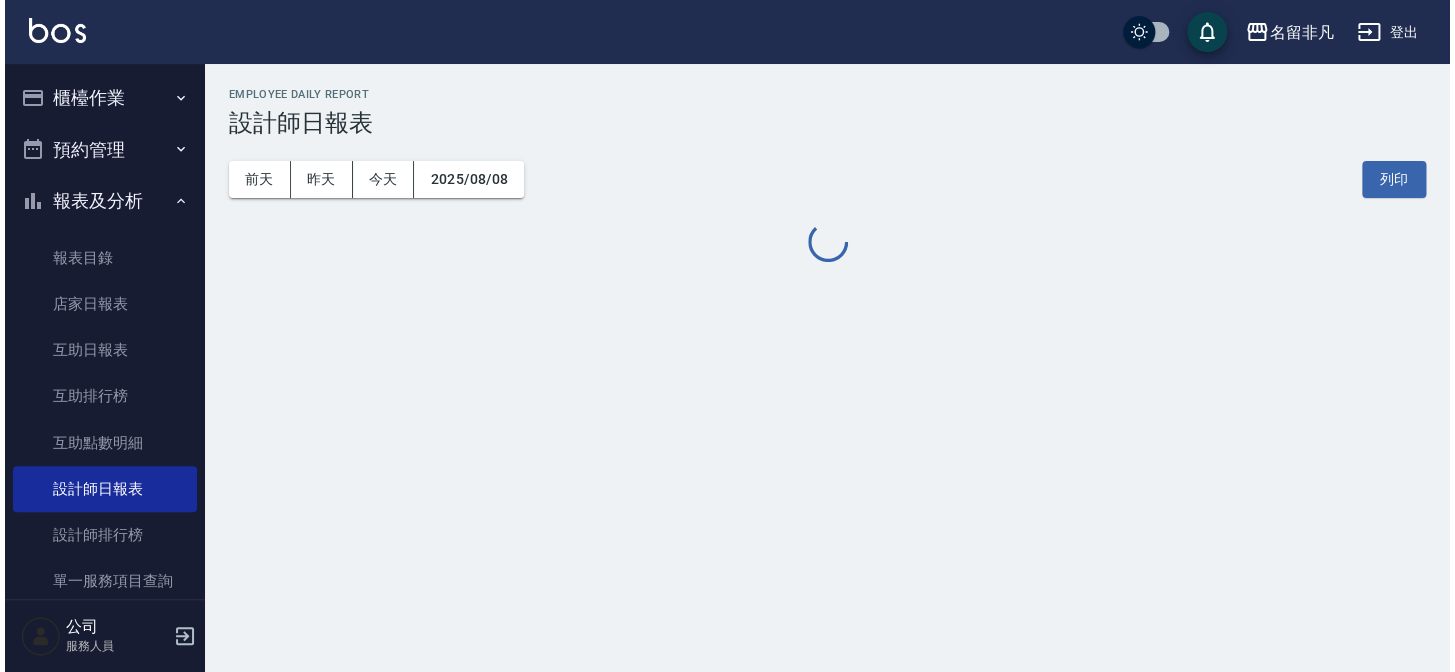 scroll, scrollTop: 0, scrollLeft: 0, axis: both 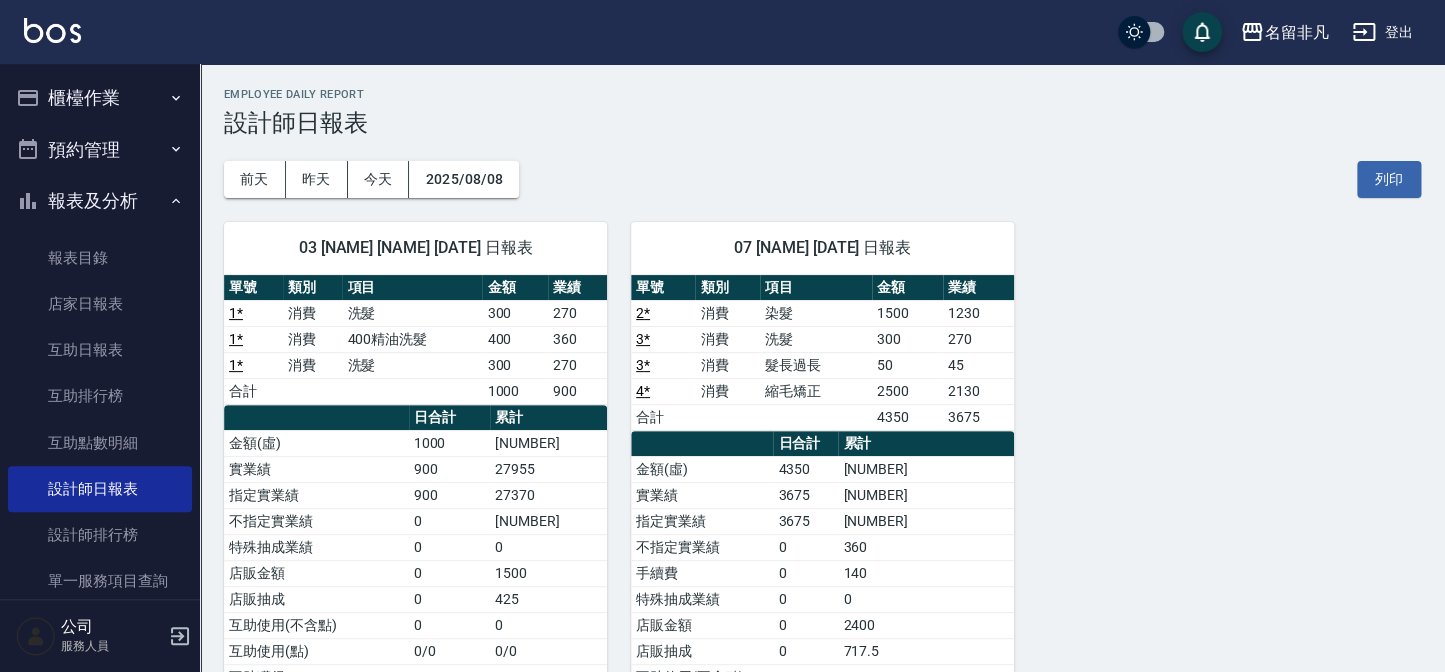 click on "報表及分析" at bounding box center [100, 201] 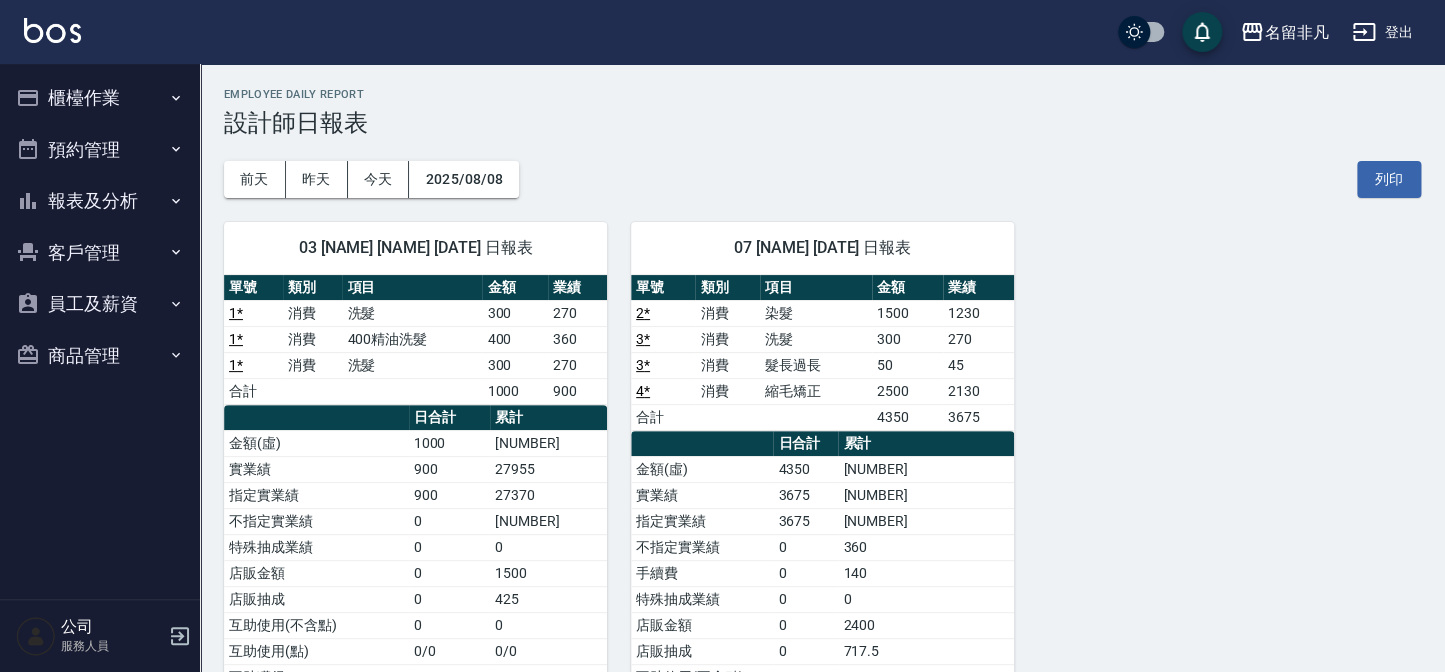 click on "櫃檯作業" at bounding box center (100, 98) 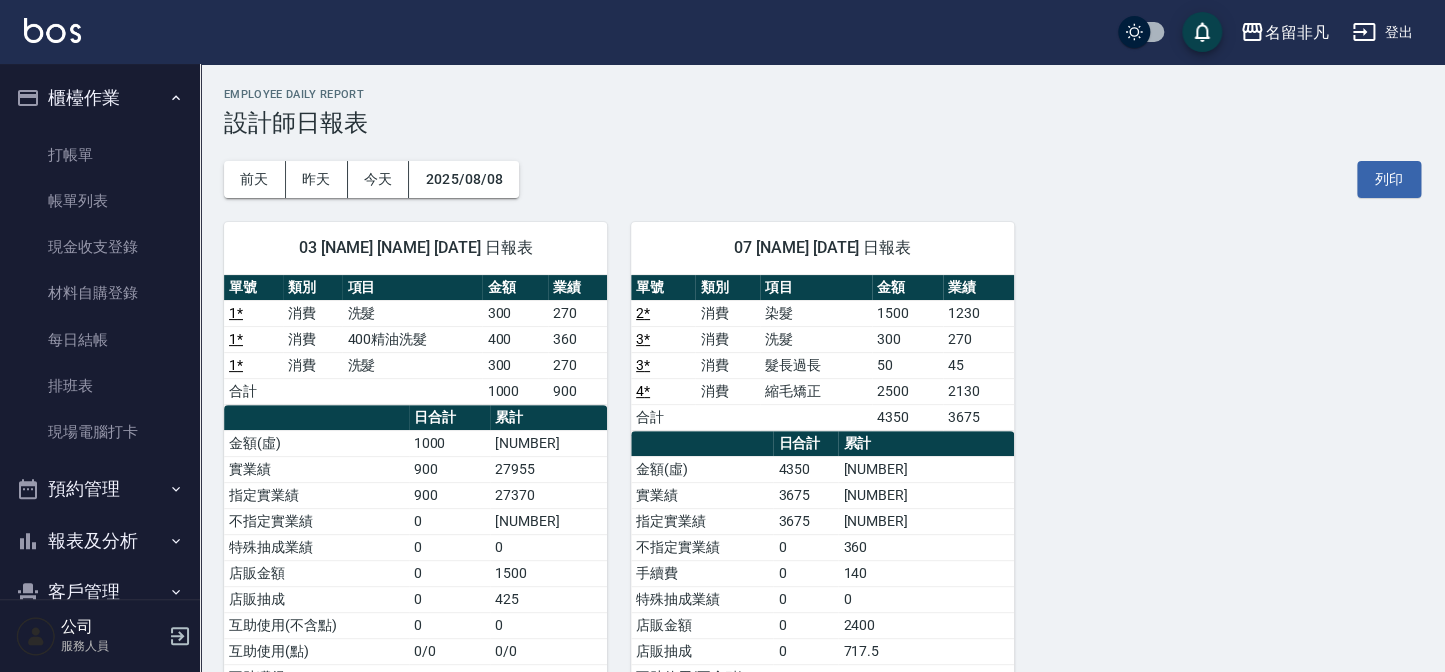 click on "打帳單 帳單列表 現金收支登錄 材料自購登錄 每日結帳 排班表 現場電腦打卡" at bounding box center (100, 294) 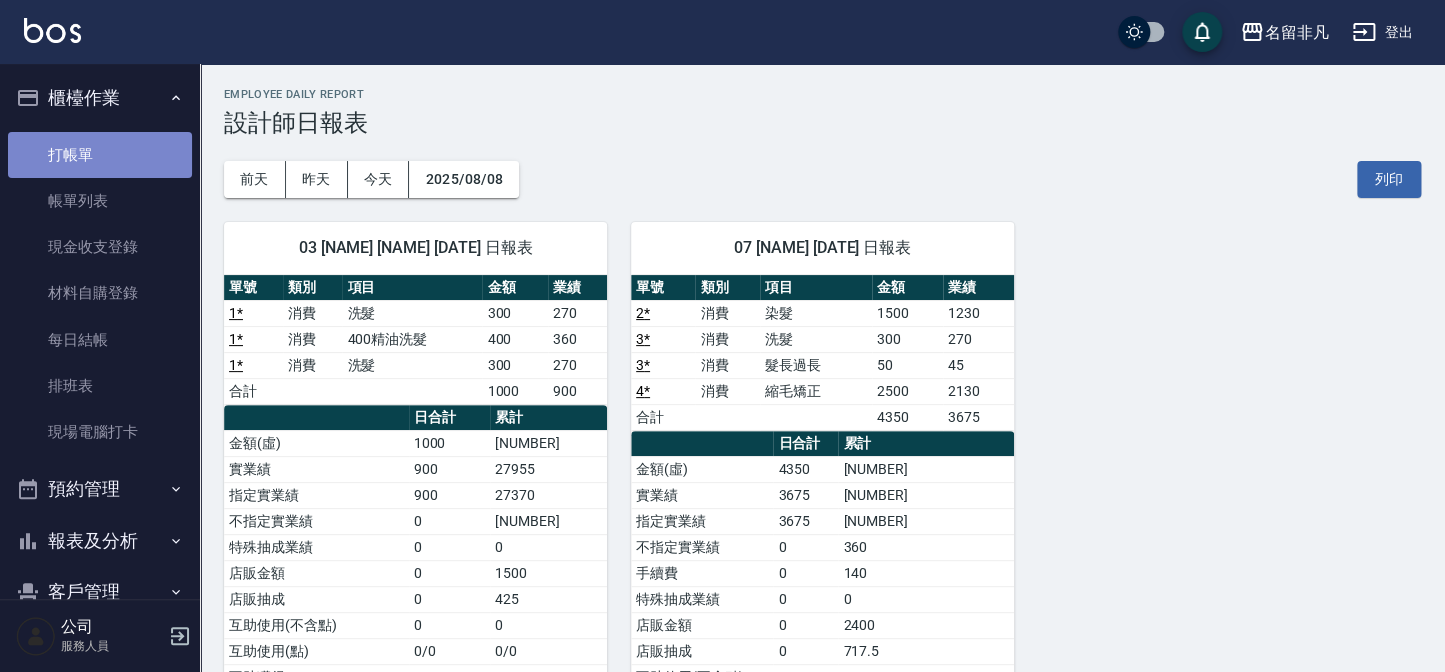 click on "打帳單" at bounding box center [100, 155] 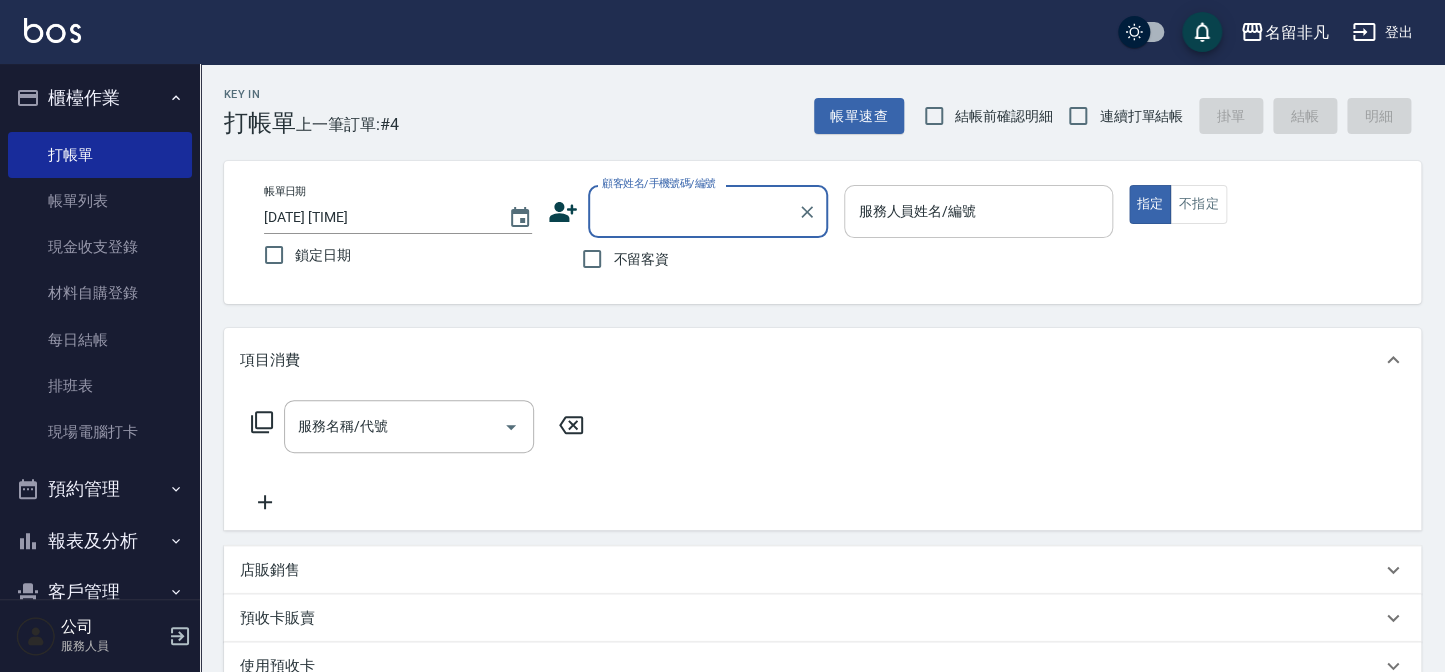 click on "服務人員姓名/編號 服務人員姓名/編號" at bounding box center [978, 211] 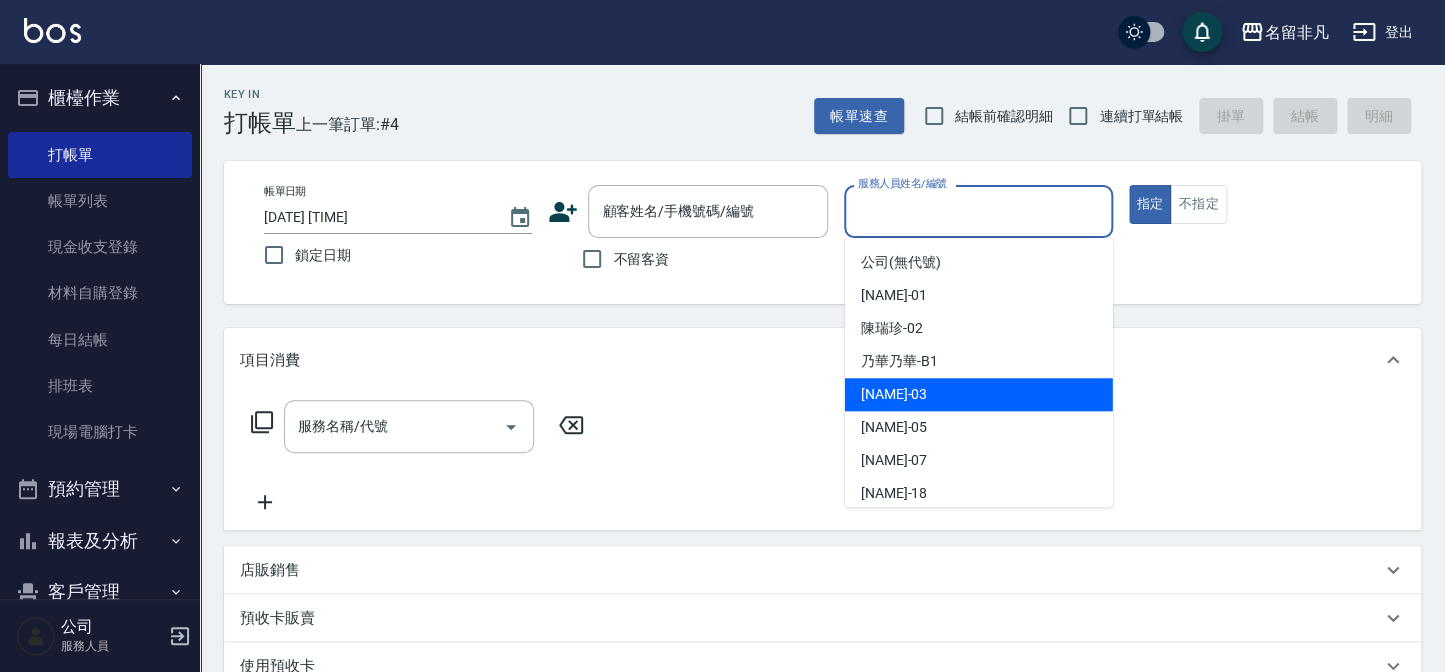 click on "Tina -03" at bounding box center [979, 394] 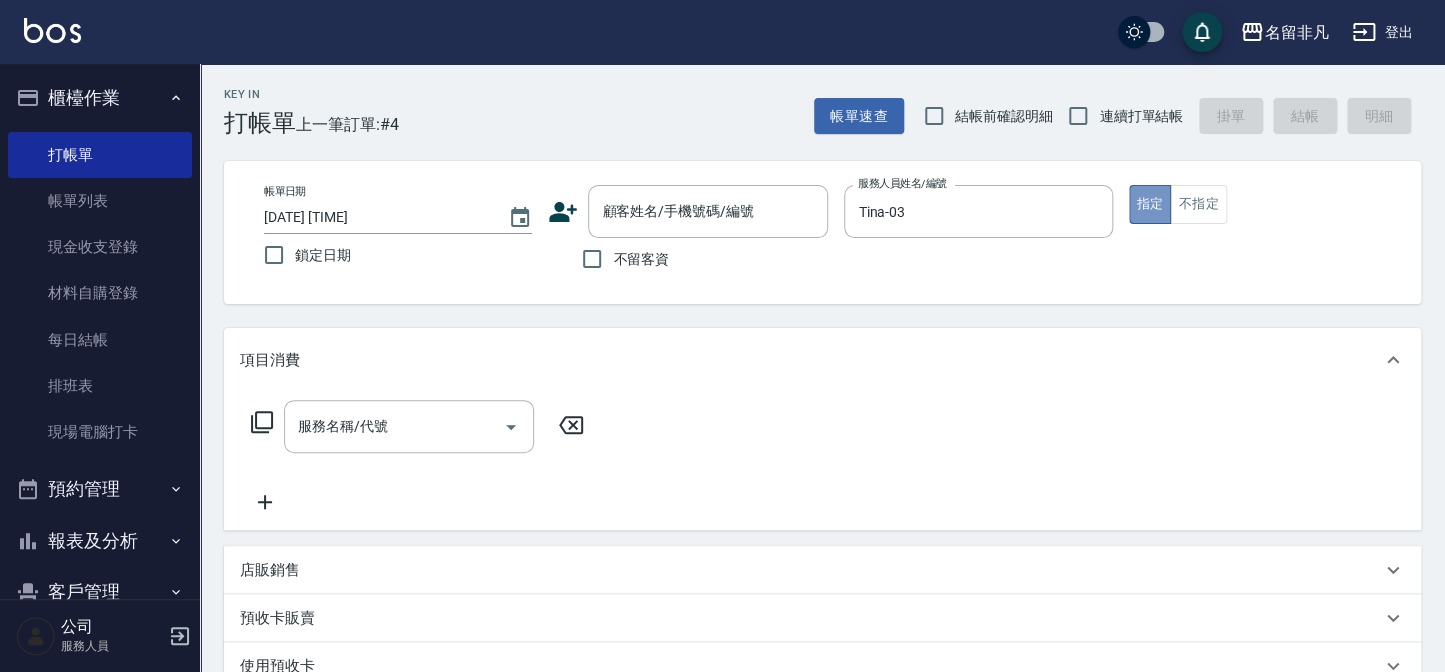 drag, startPoint x: 1143, startPoint y: 209, endPoint x: 519, endPoint y: 256, distance: 625.7675 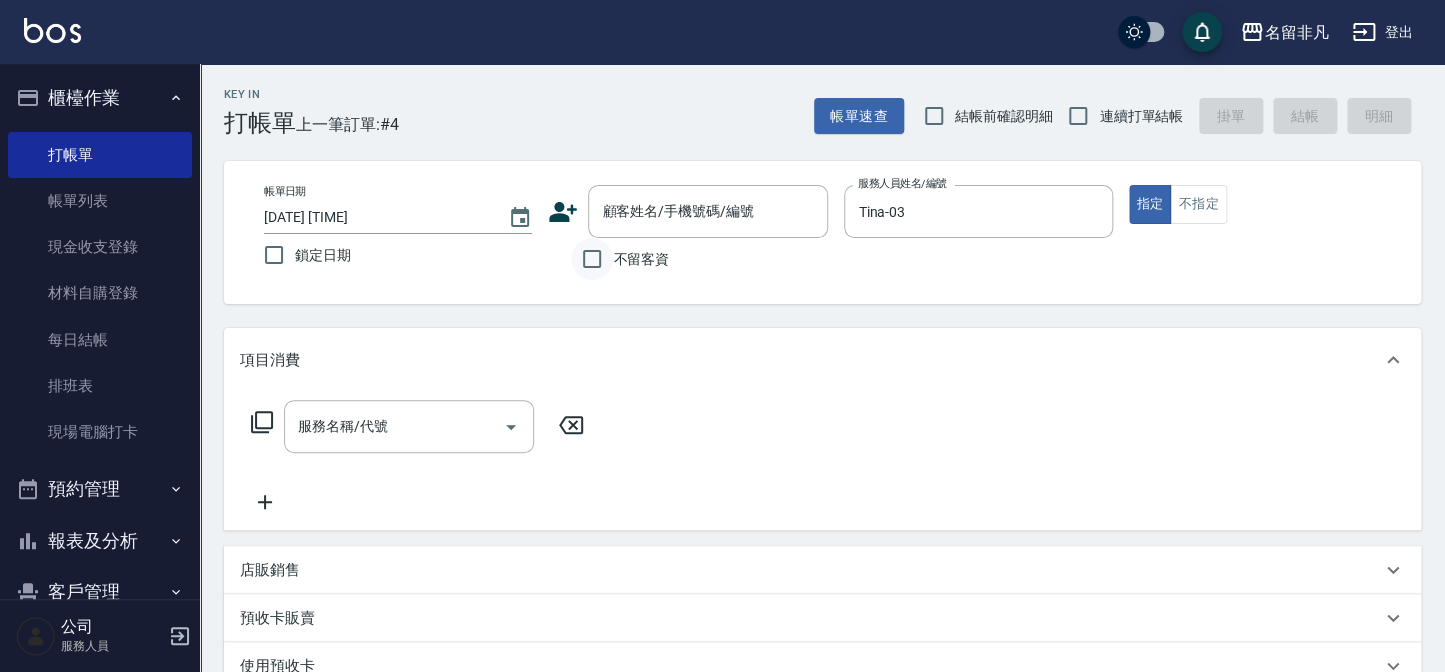 click on "不留客資" at bounding box center [592, 259] 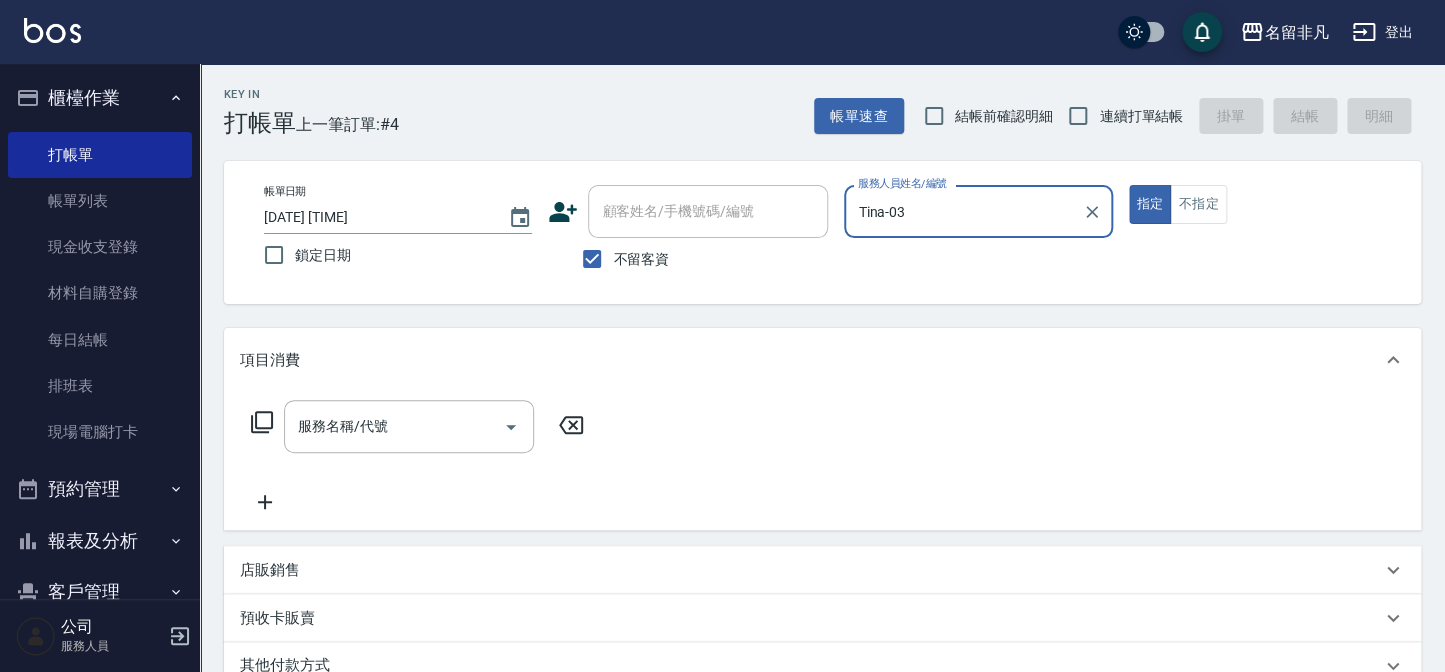 click 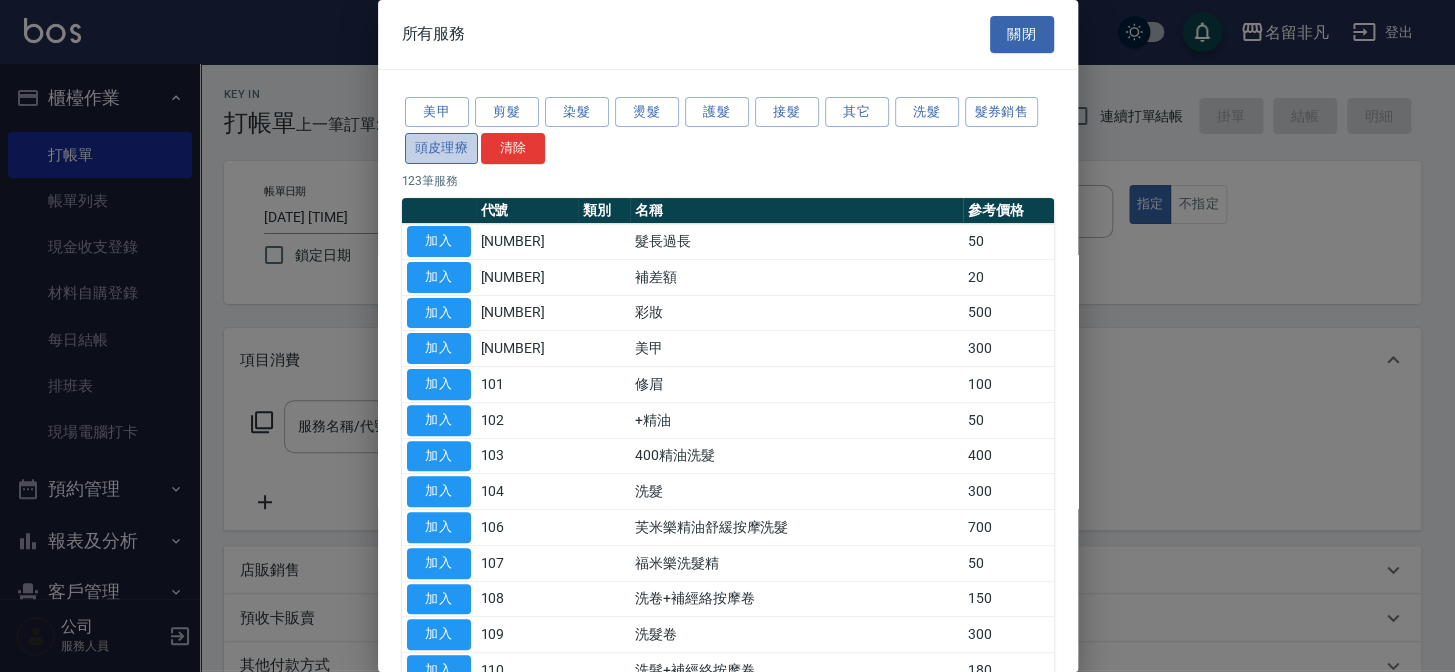 click on "頭皮理療" at bounding box center (442, 148) 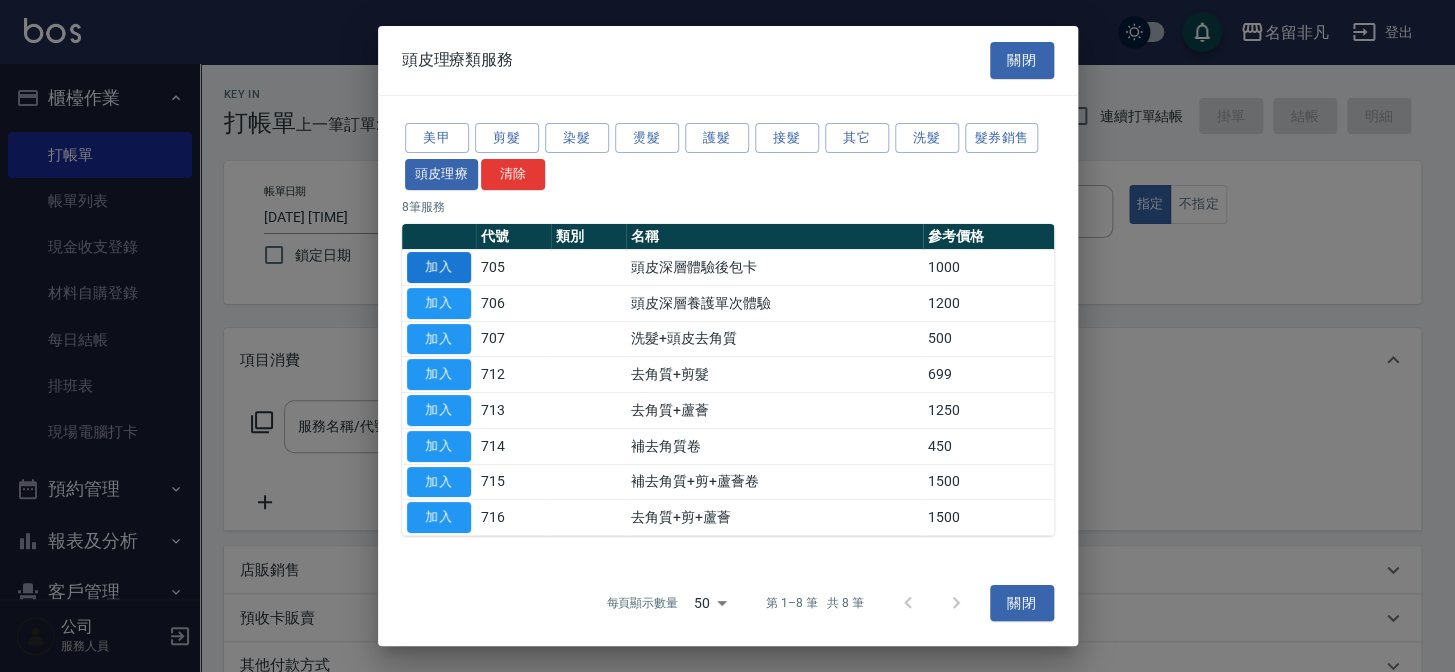 click on "加入" at bounding box center (439, 267) 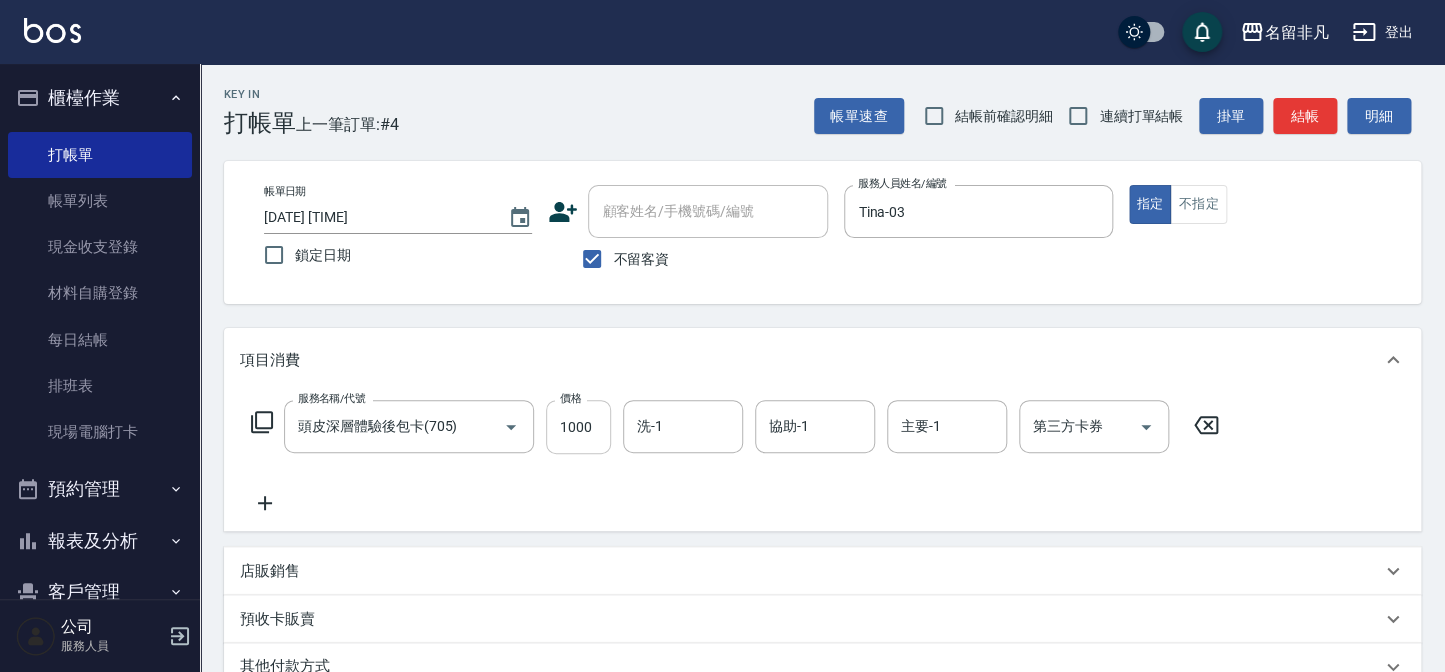 click on "1000" at bounding box center [578, 427] 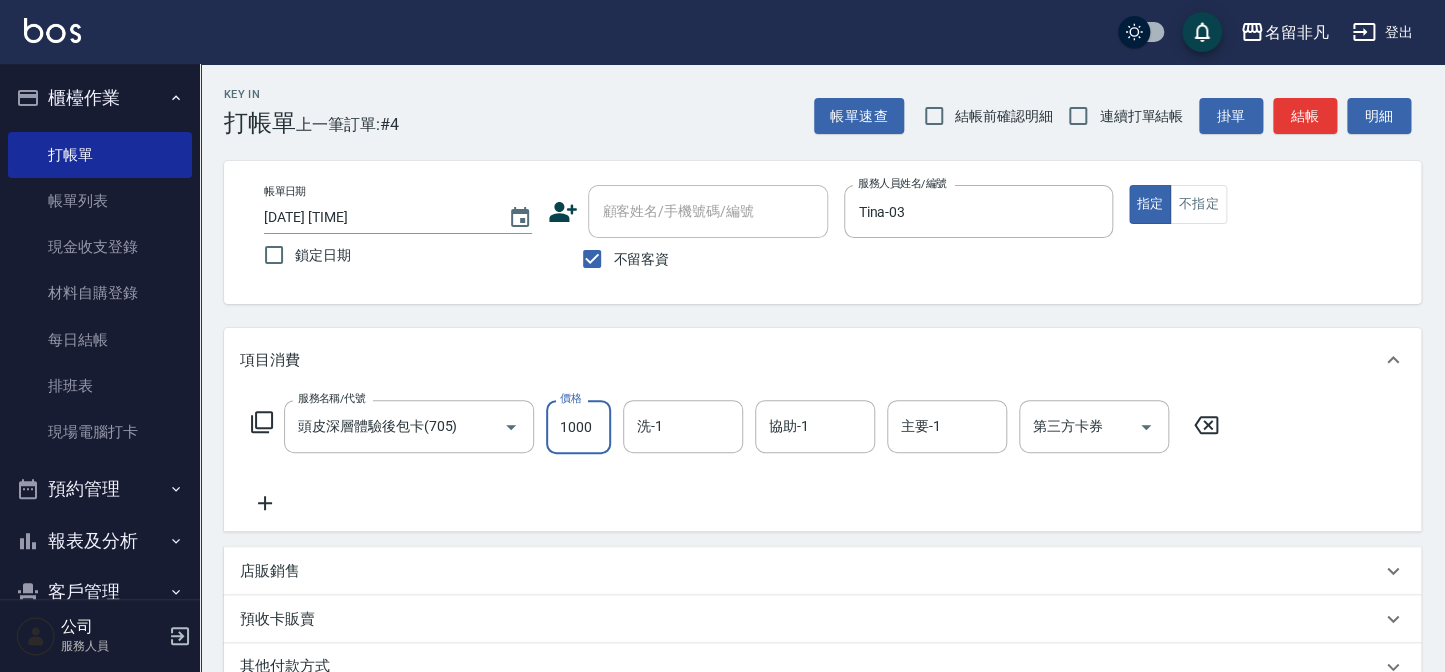 click on "1000" at bounding box center [578, 427] 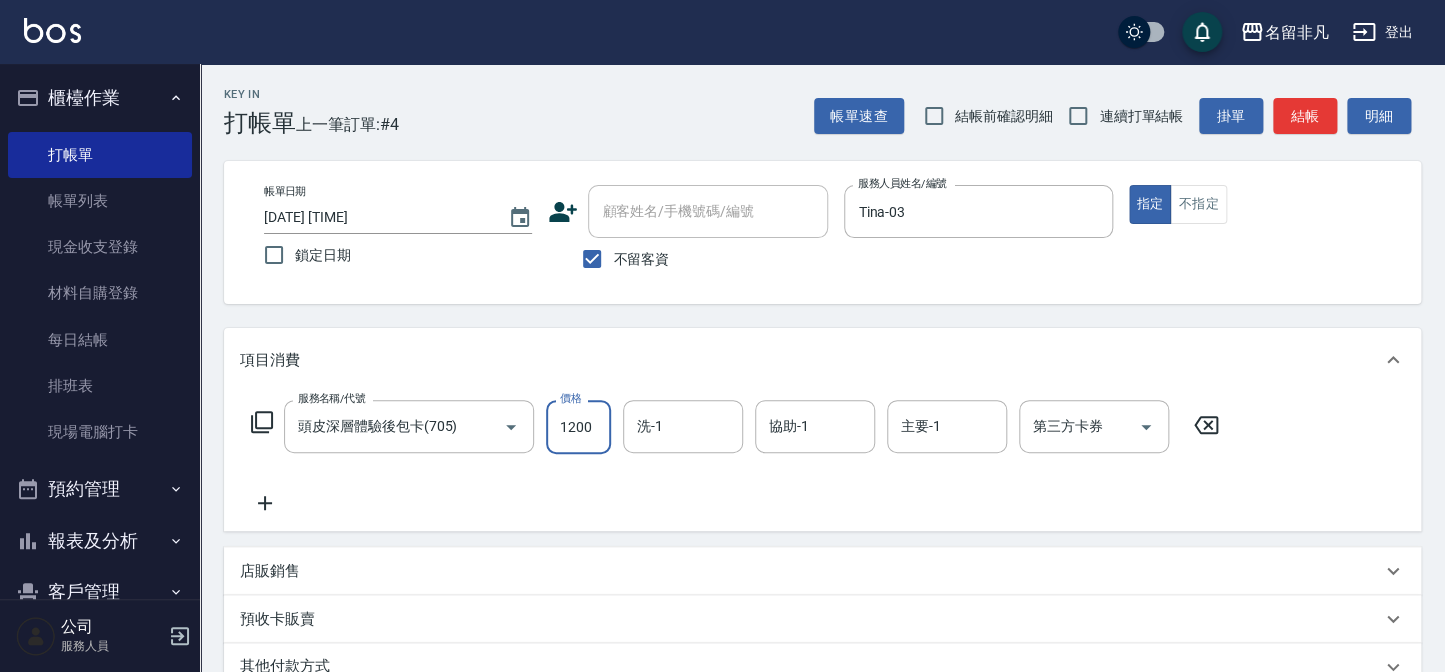 type on "1200" 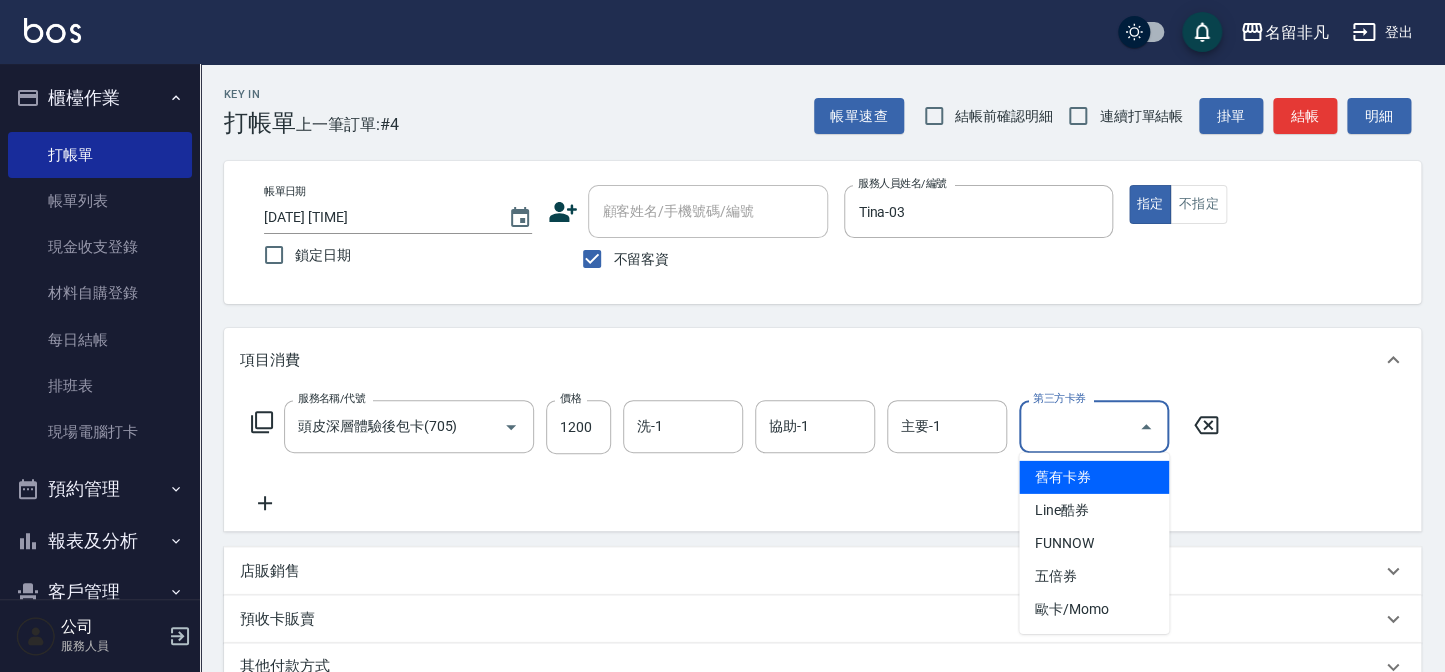 click on "舊有卡券" at bounding box center [1094, 477] 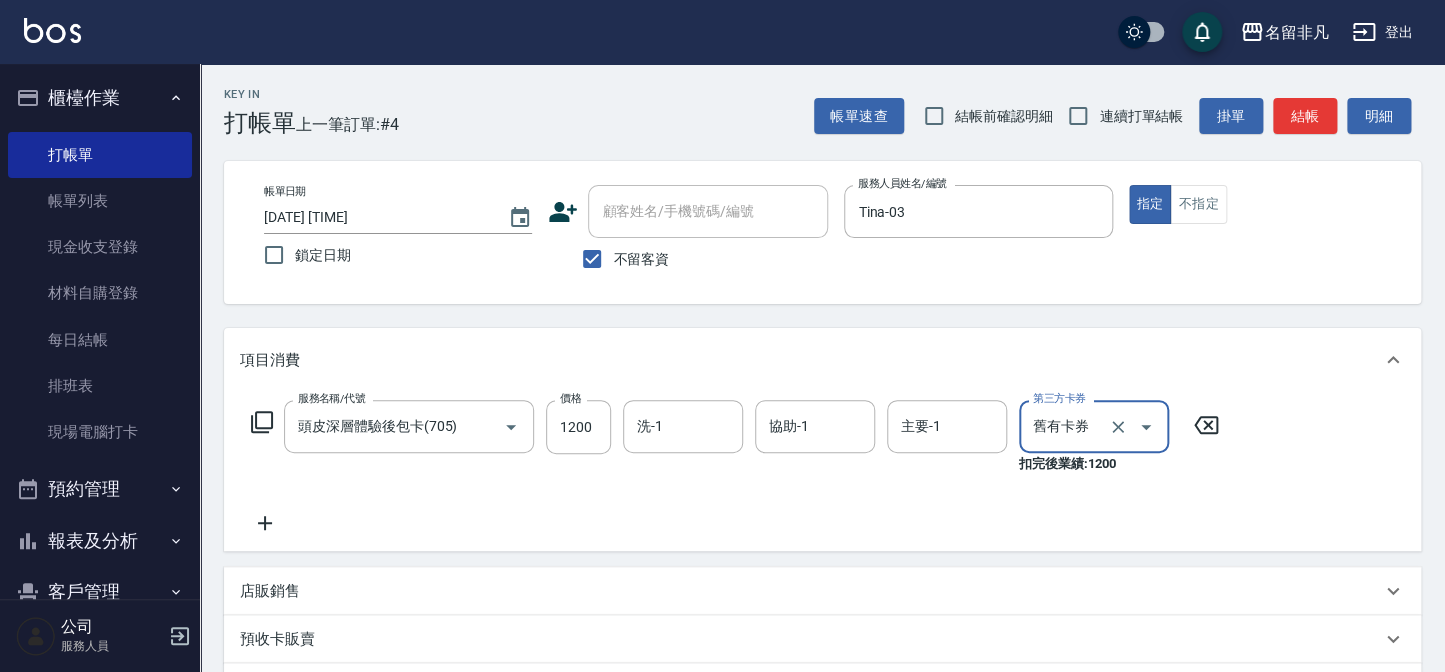 type on "舊有卡券" 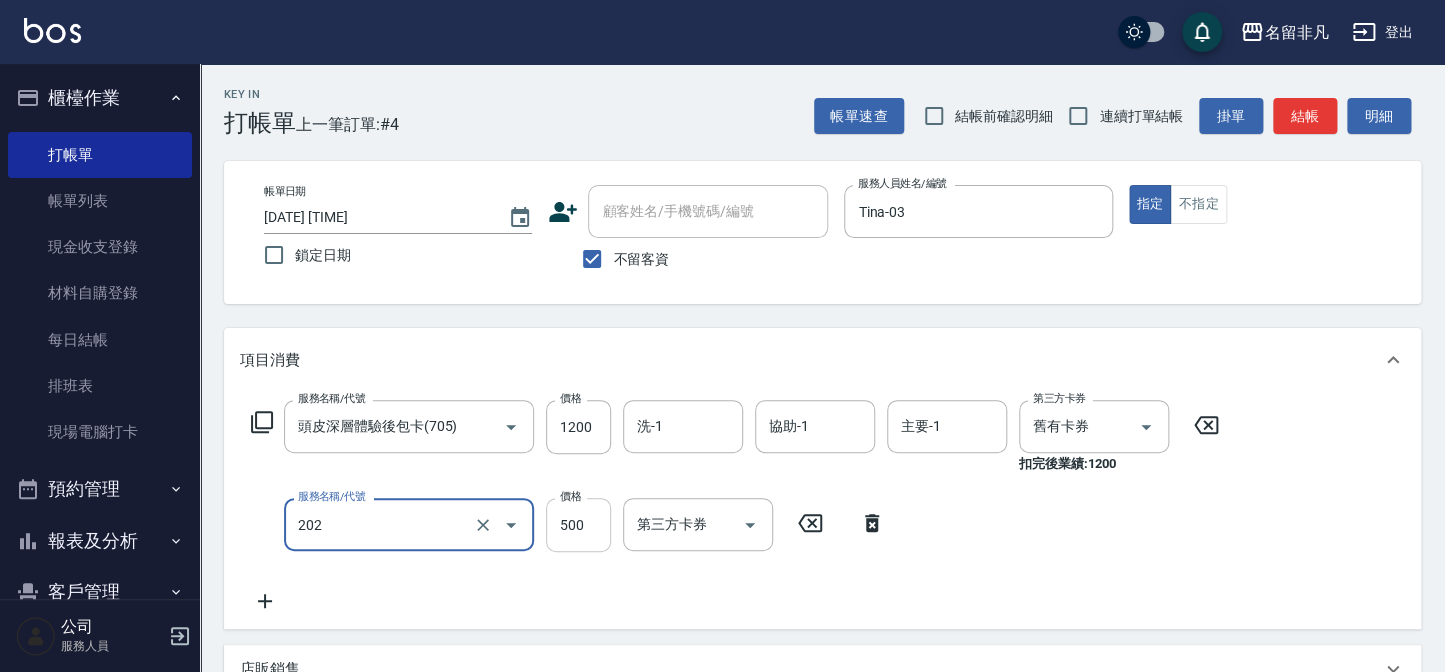 type on "剪髮(202)" 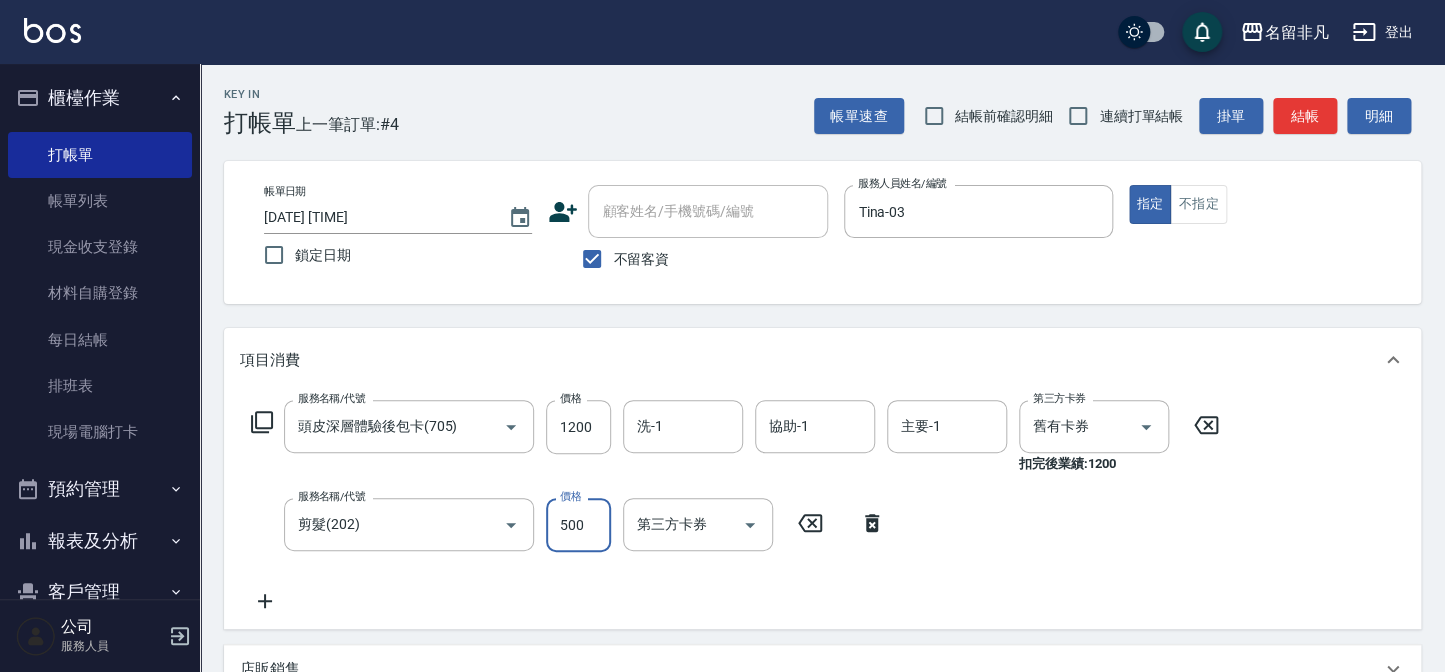 click on "500" at bounding box center (578, 525) 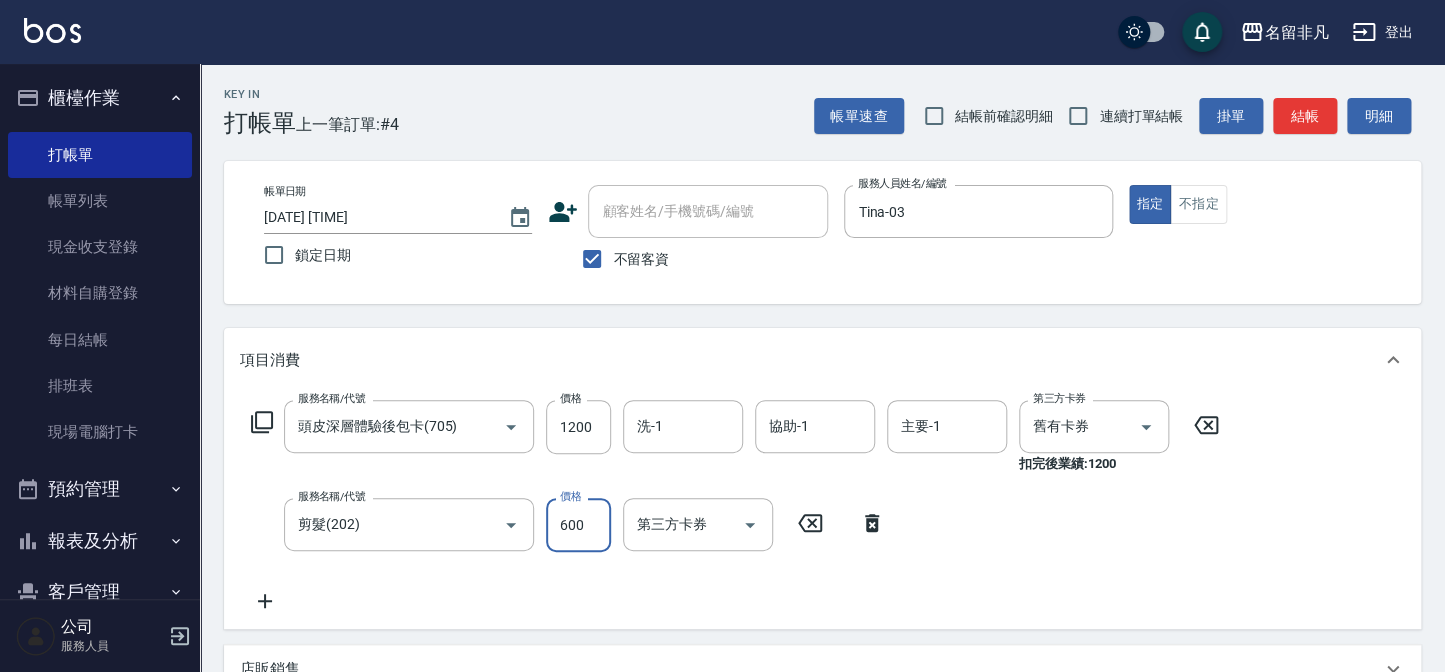 type on "600" 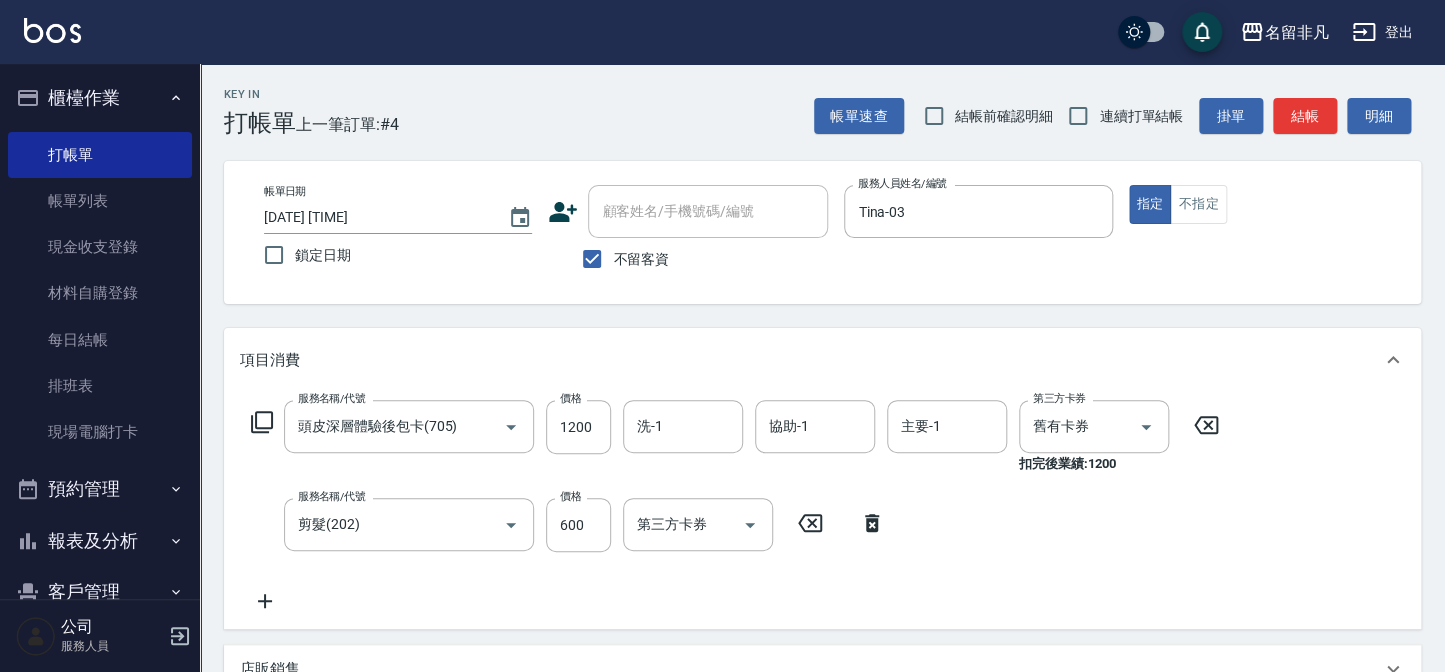click 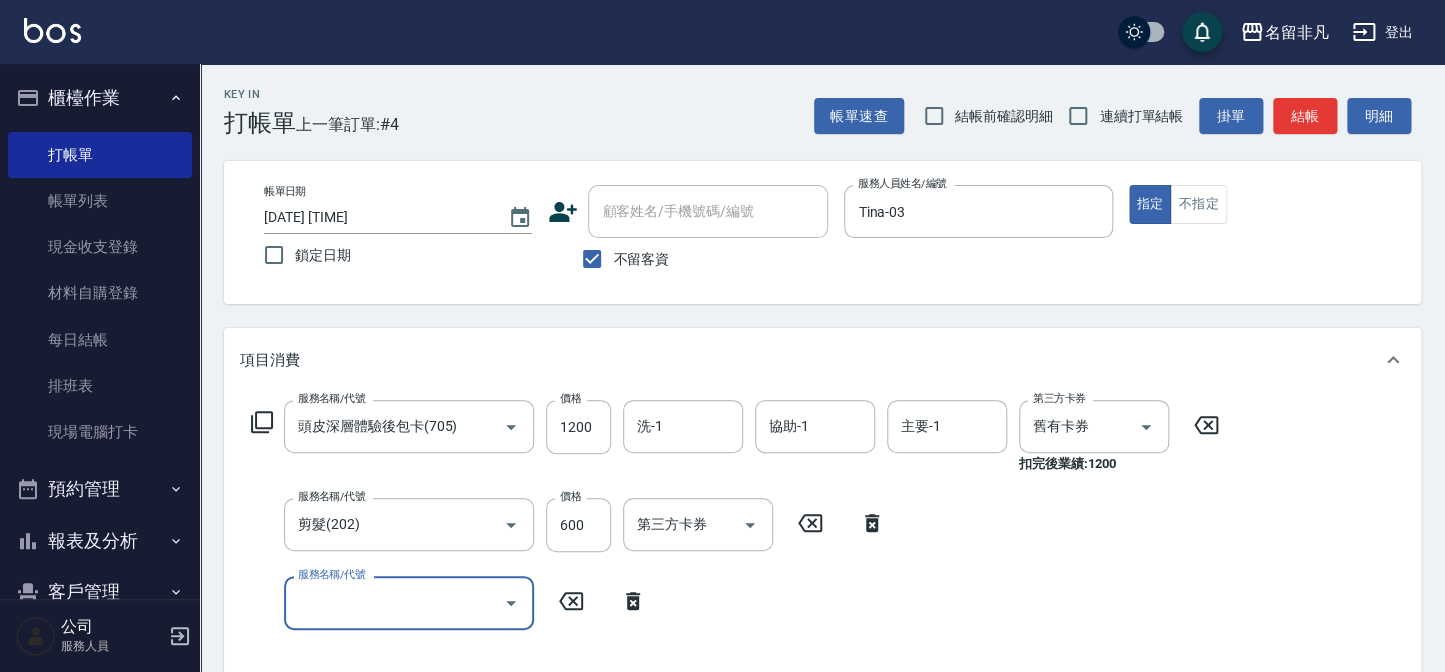 click 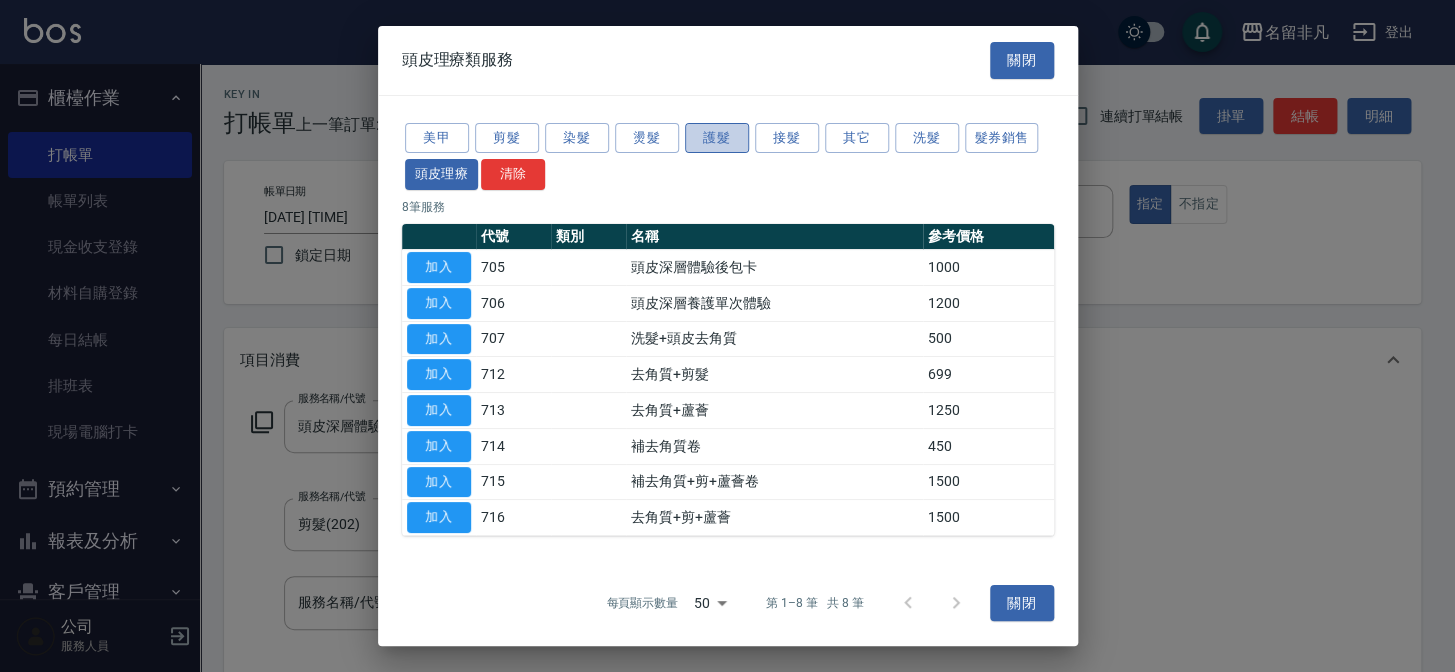 click on "護髮" at bounding box center (717, 137) 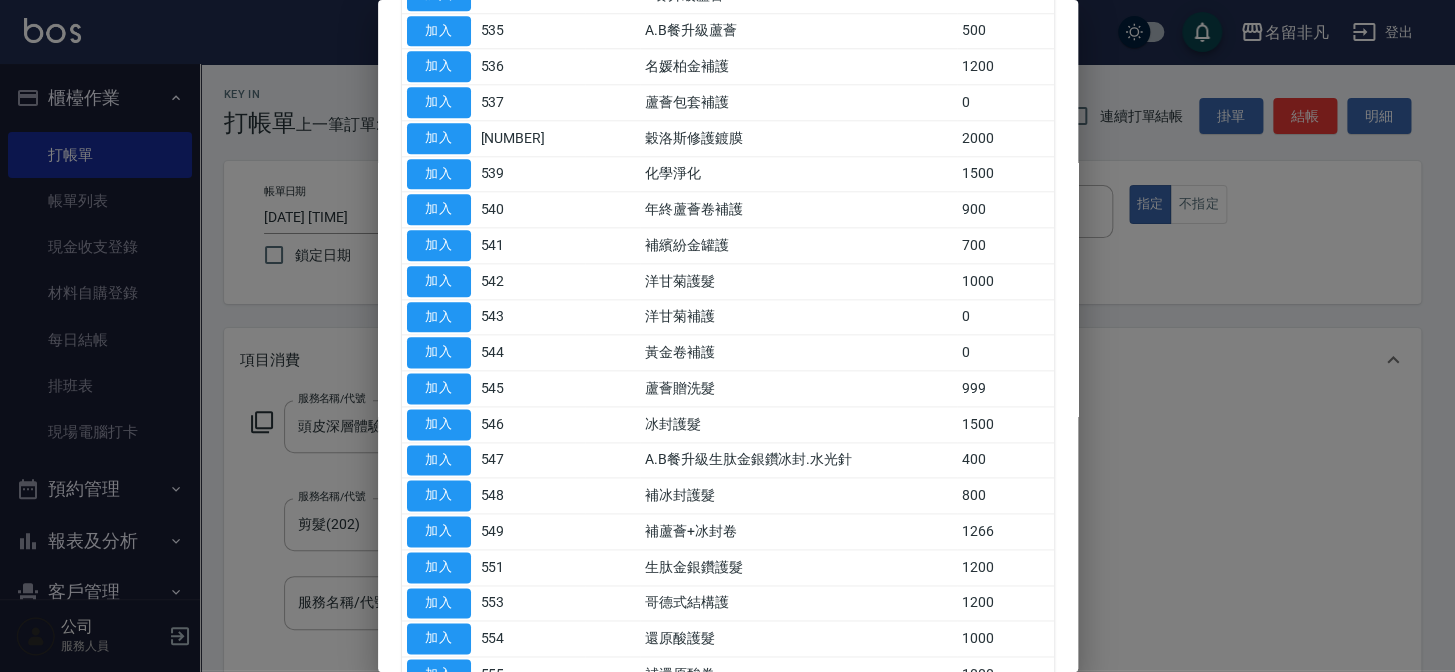 scroll, scrollTop: 909, scrollLeft: 0, axis: vertical 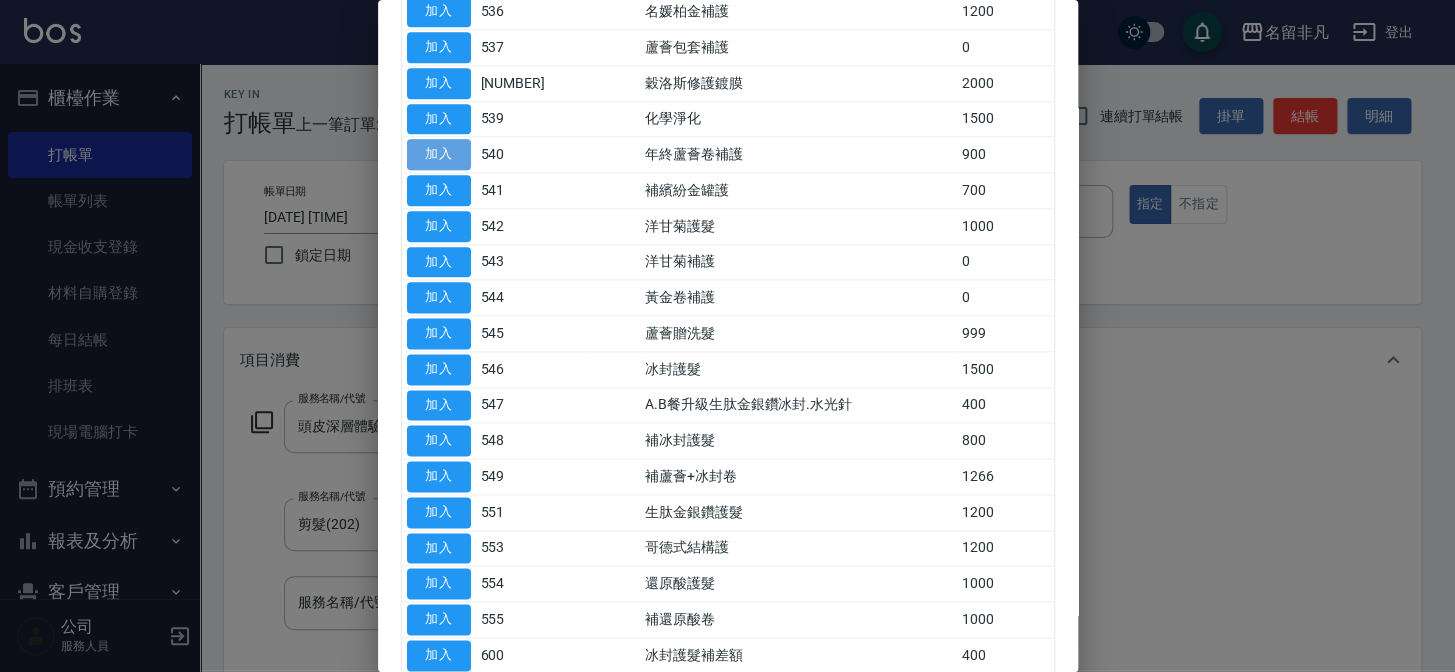click on "加入" at bounding box center (439, 154) 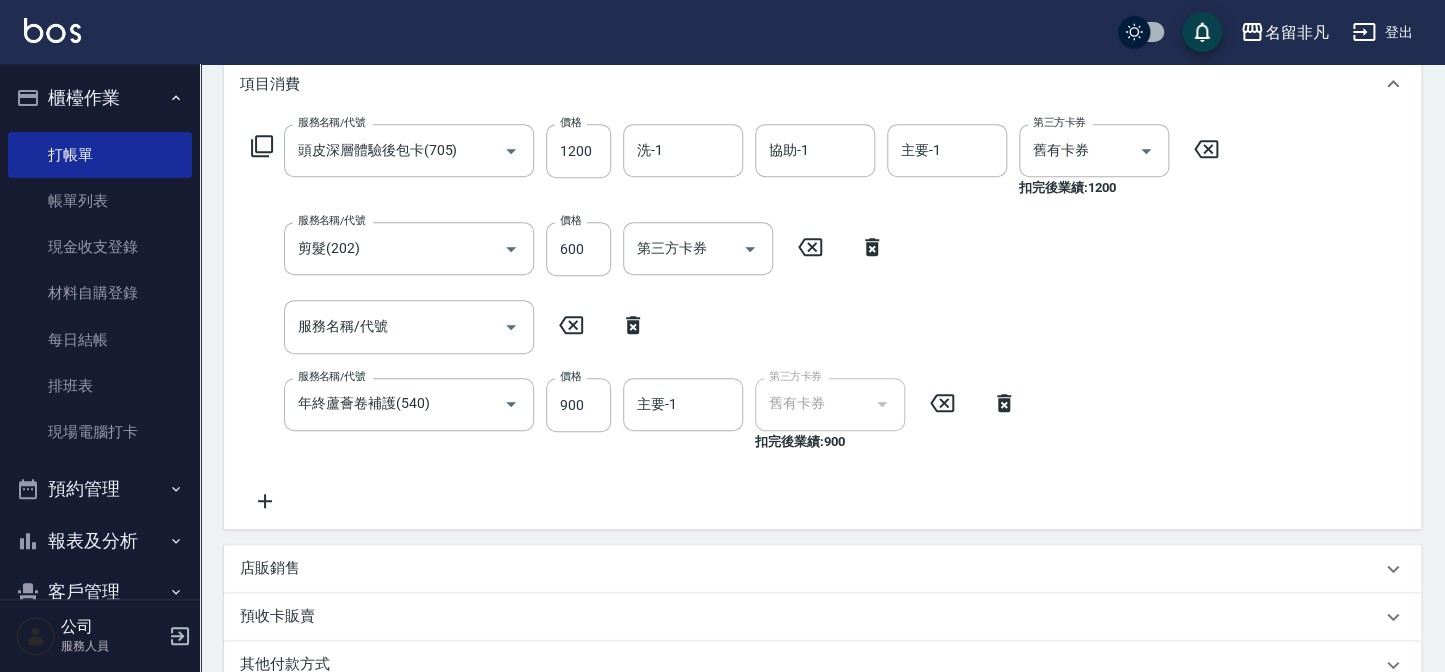 scroll, scrollTop: 298, scrollLeft: 0, axis: vertical 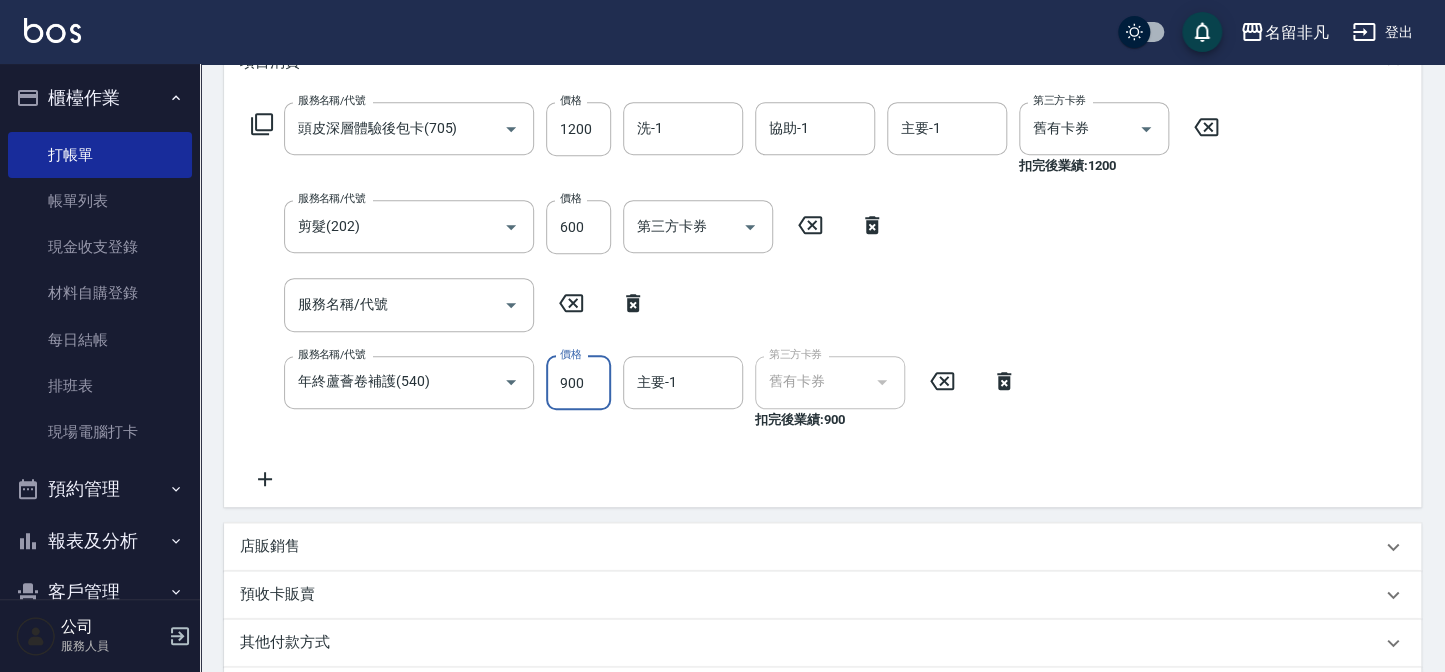 click on "900" at bounding box center [578, 383] 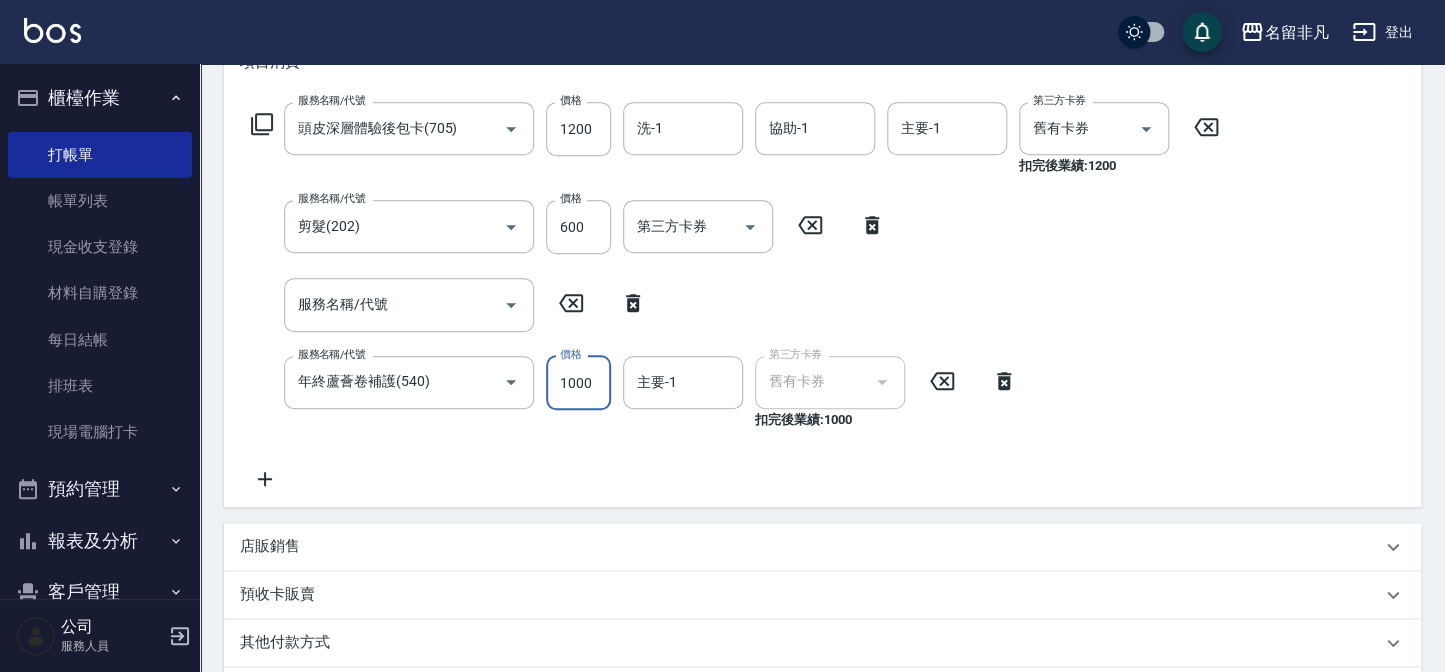 type on "1000" 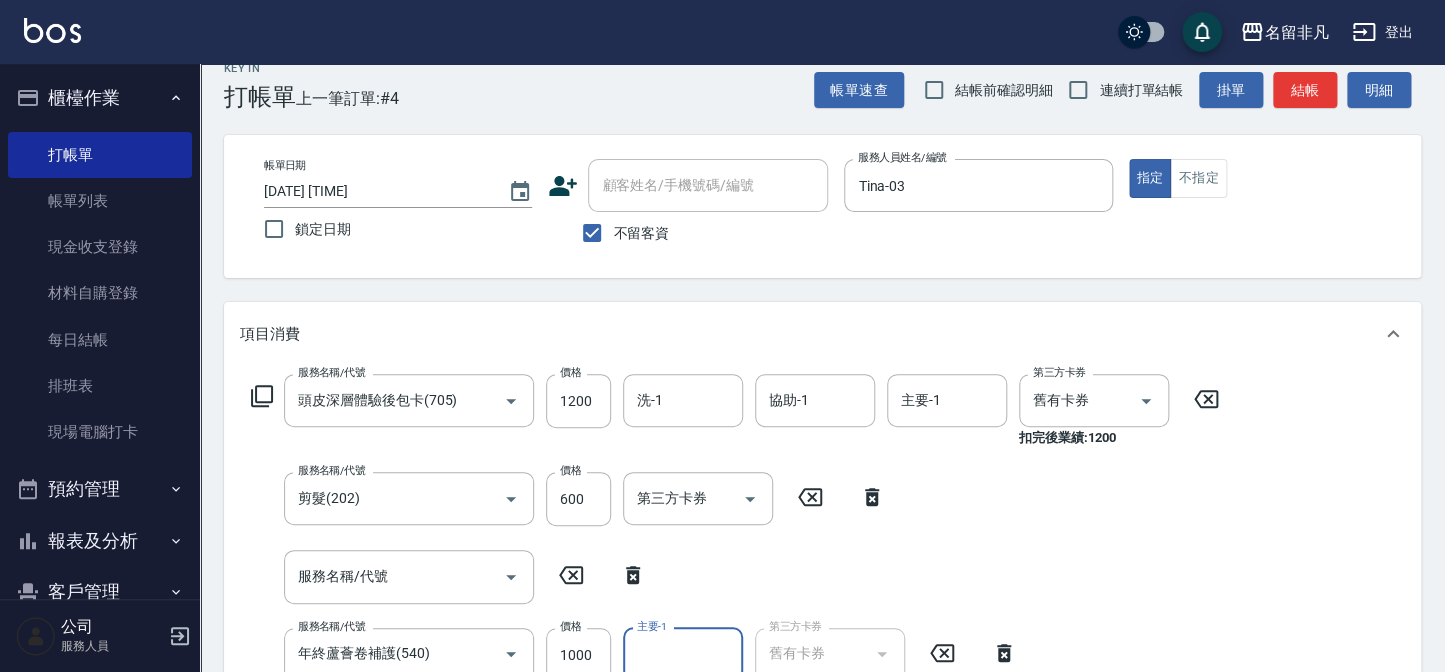 scroll, scrollTop: 0, scrollLeft: 0, axis: both 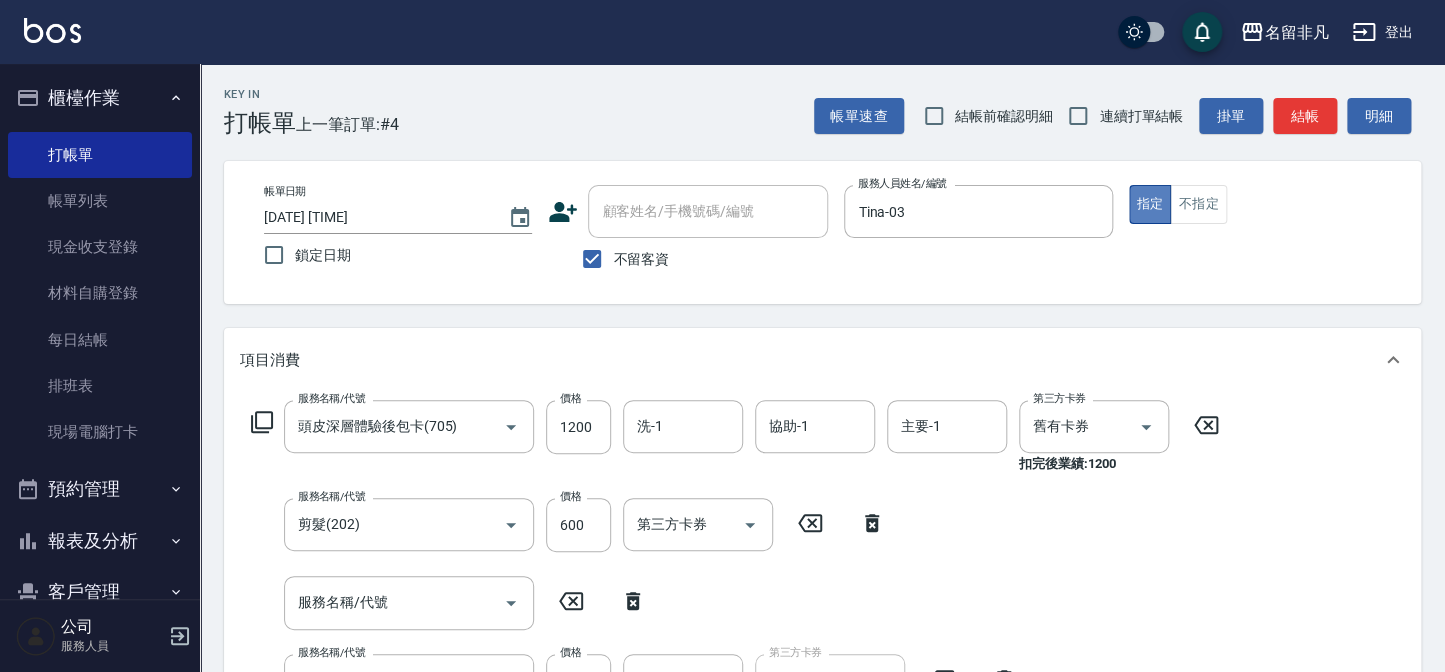 click on "指定" at bounding box center (1150, 204) 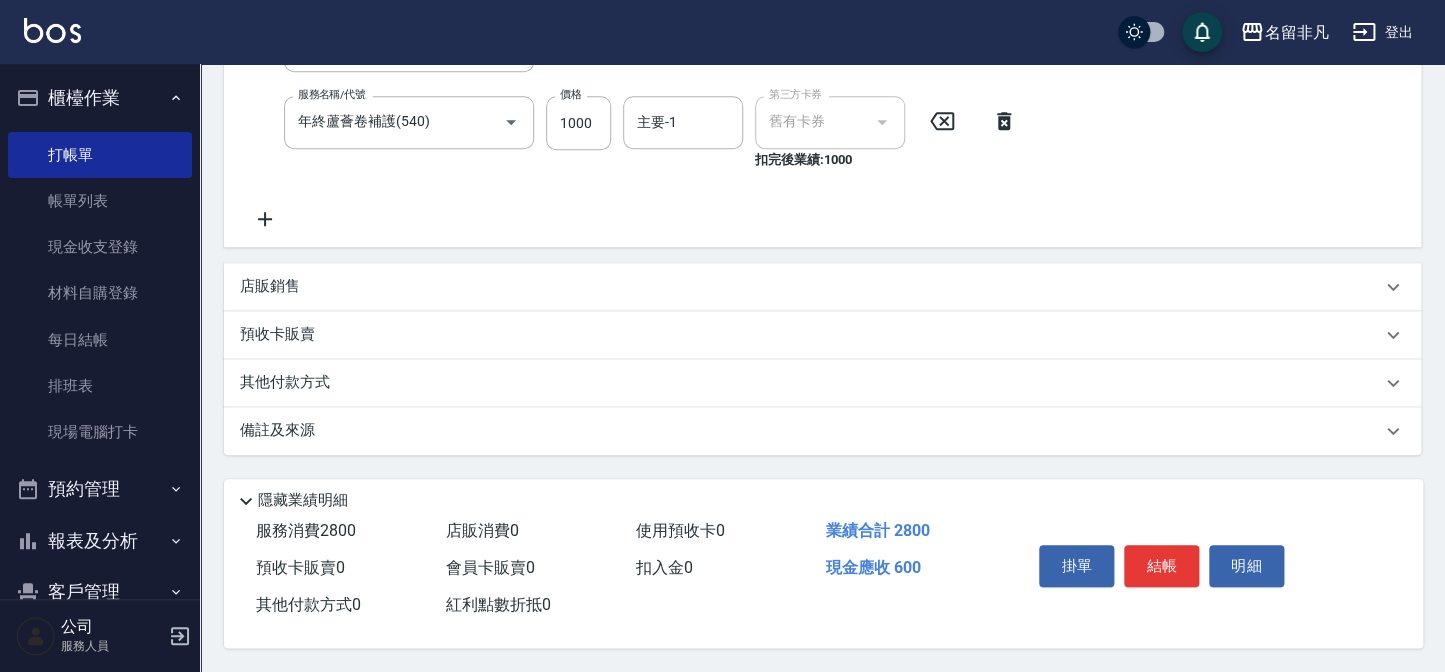 scroll, scrollTop: 562, scrollLeft: 0, axis: vertical 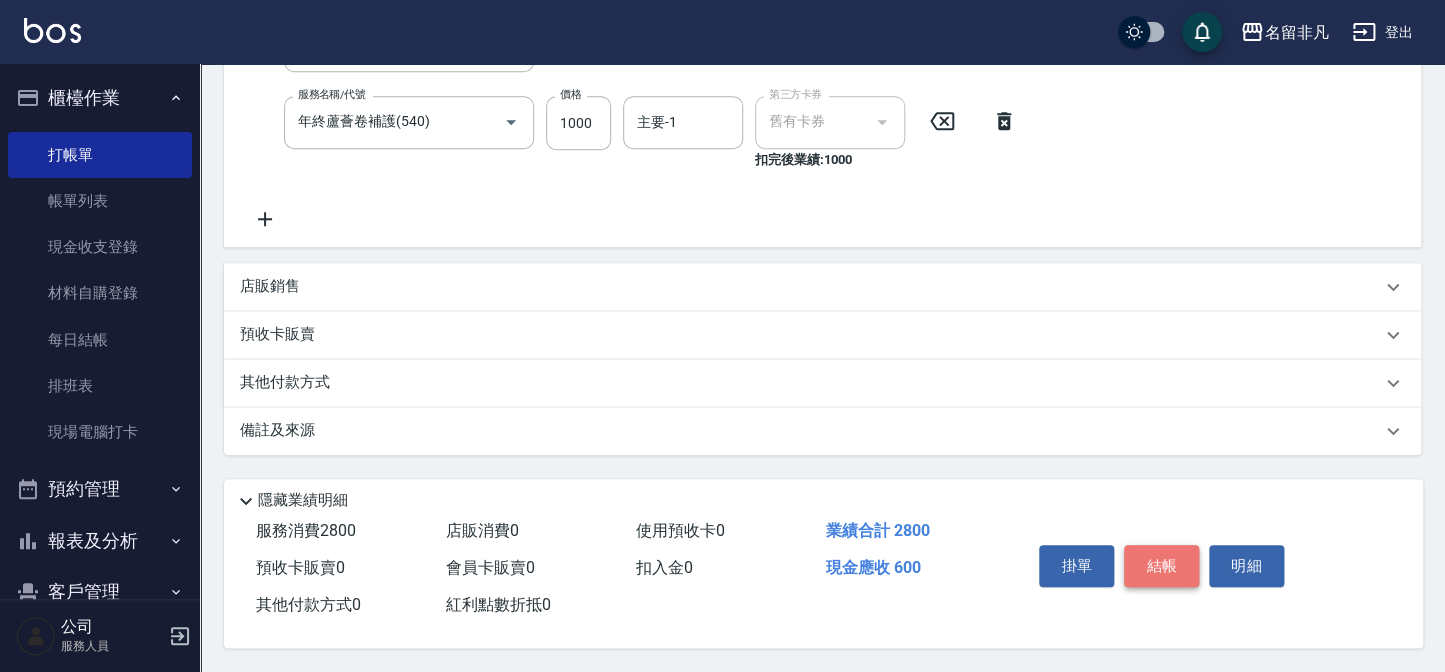 click on "結帳" at bounding box center (1161, 566) 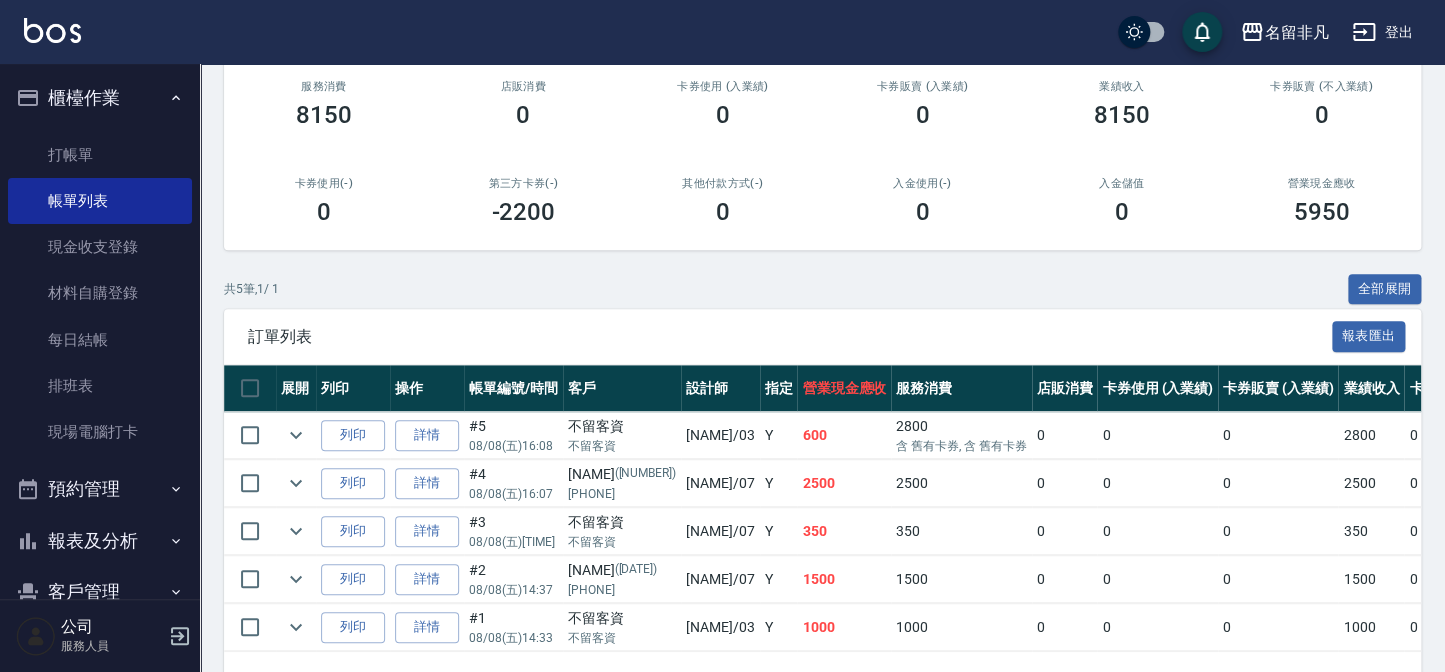 scroll, scrollTop: 323, scrollLeft: 0, axis: vertical 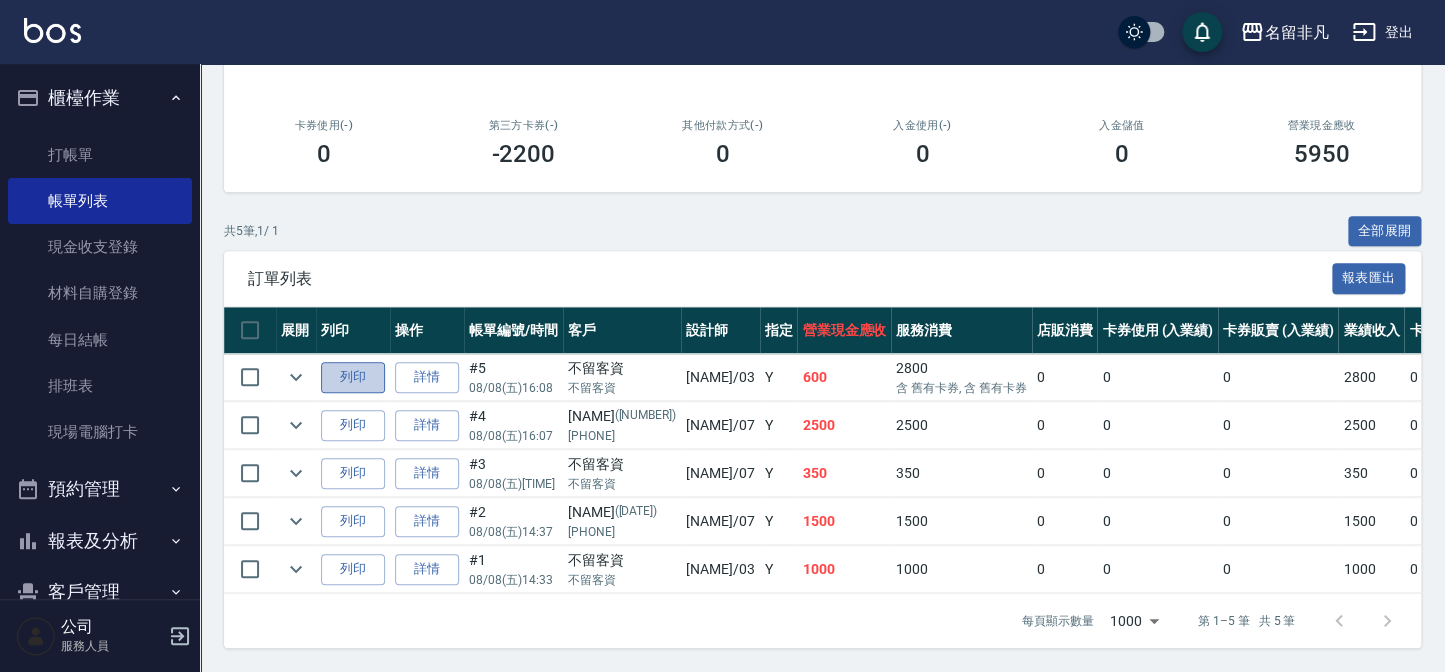 click on "列印" at bounding box center [353, 377] 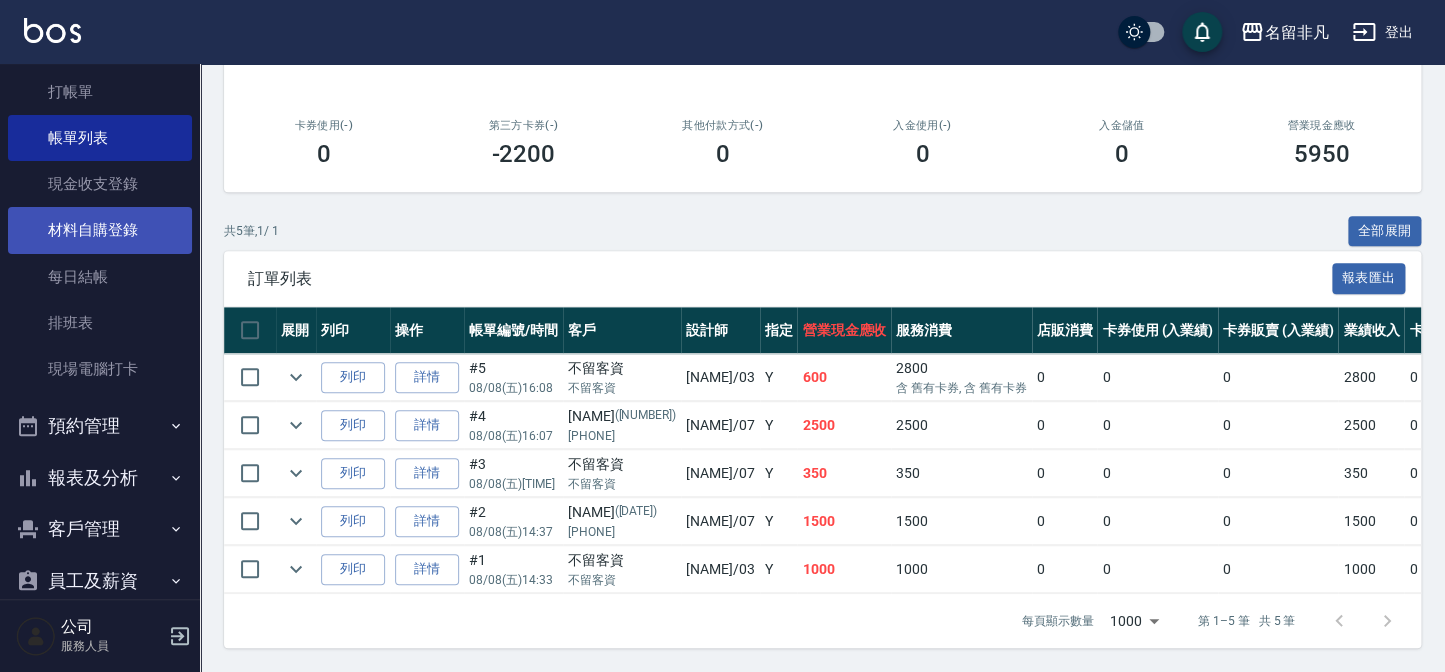 scroll, scrollTop: 145, scrollLeft: 0, axis: vertical 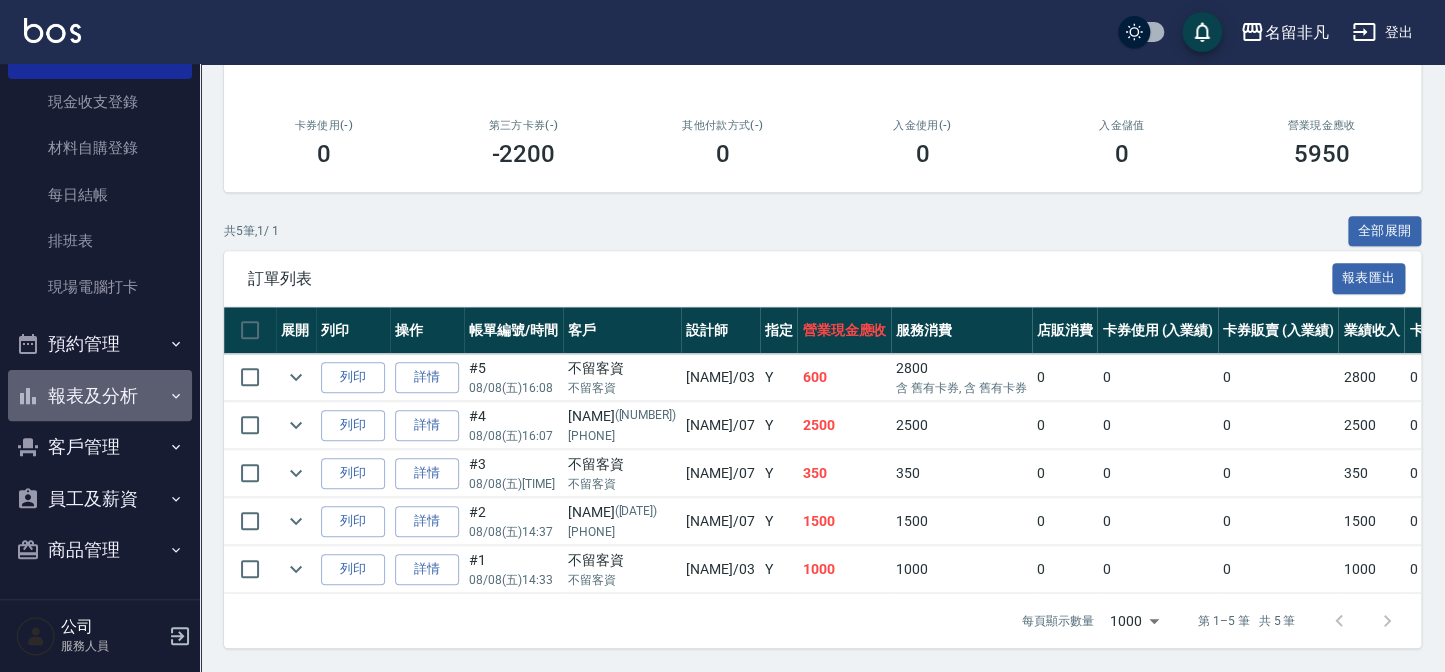 click on "報表及分析" at bounding box center (100, 396) 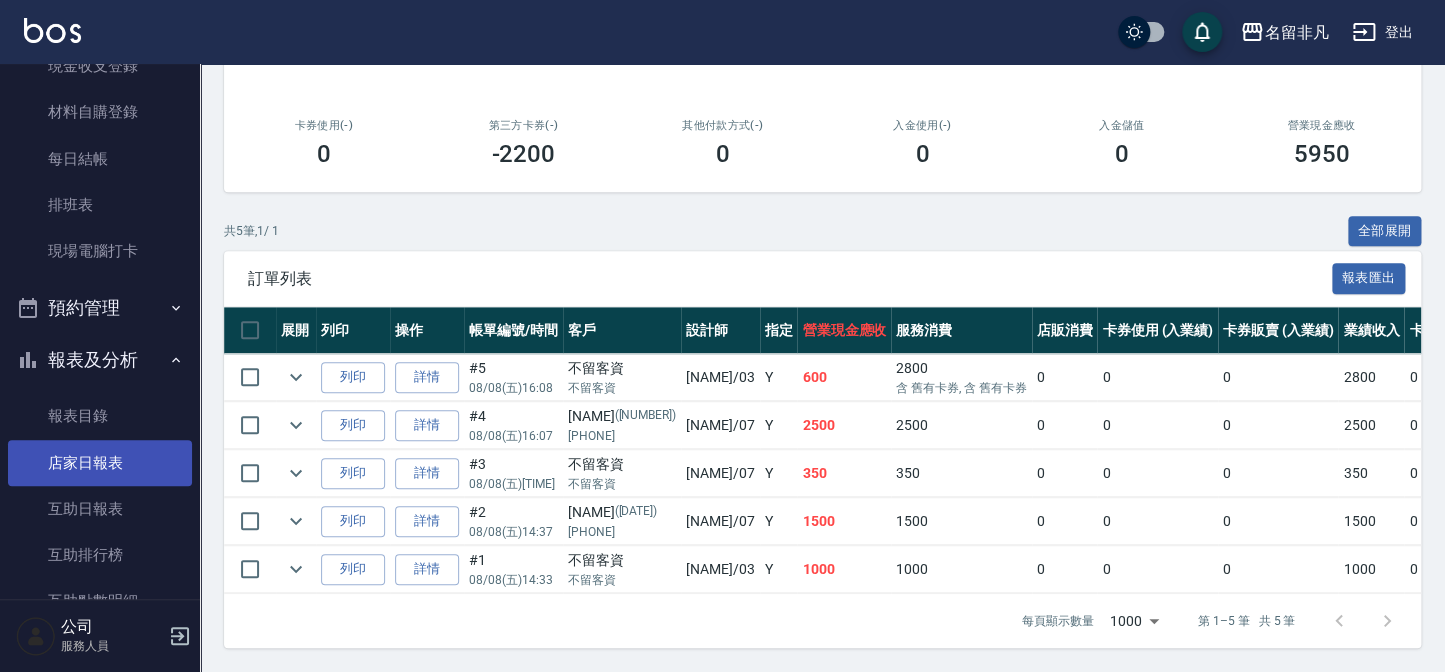 scroll, scrollTop: 236, scrollLeft: 0, axis: vertical 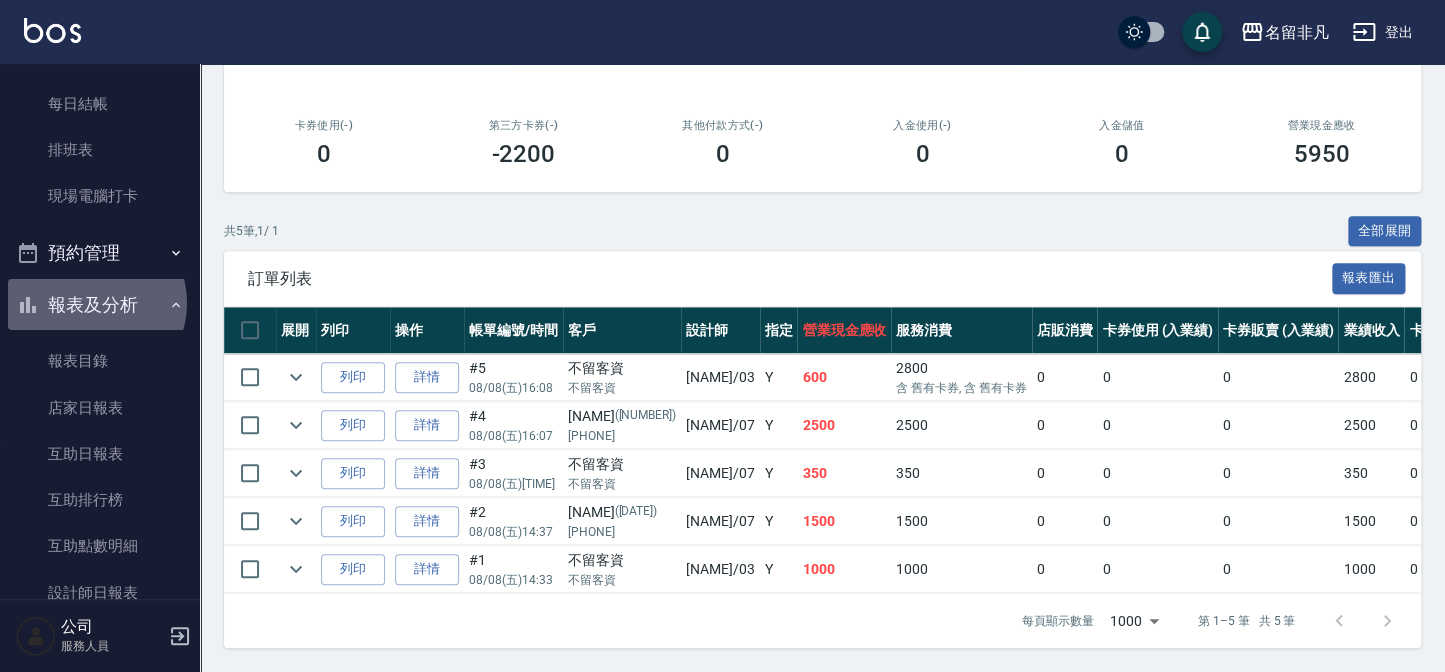 click on "報表及分析" at bounding box center (100, 305) 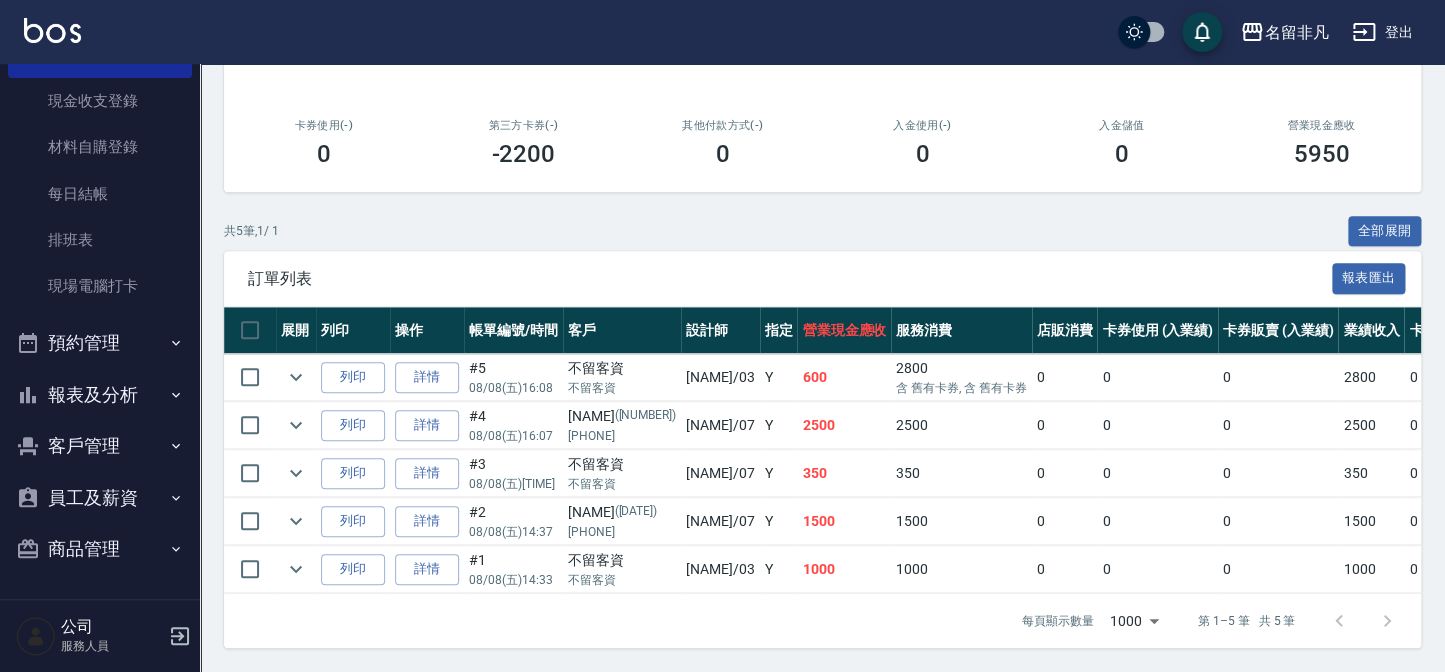 scroll, scrollTop: 146, scrollLeft: 0, axis: vertical 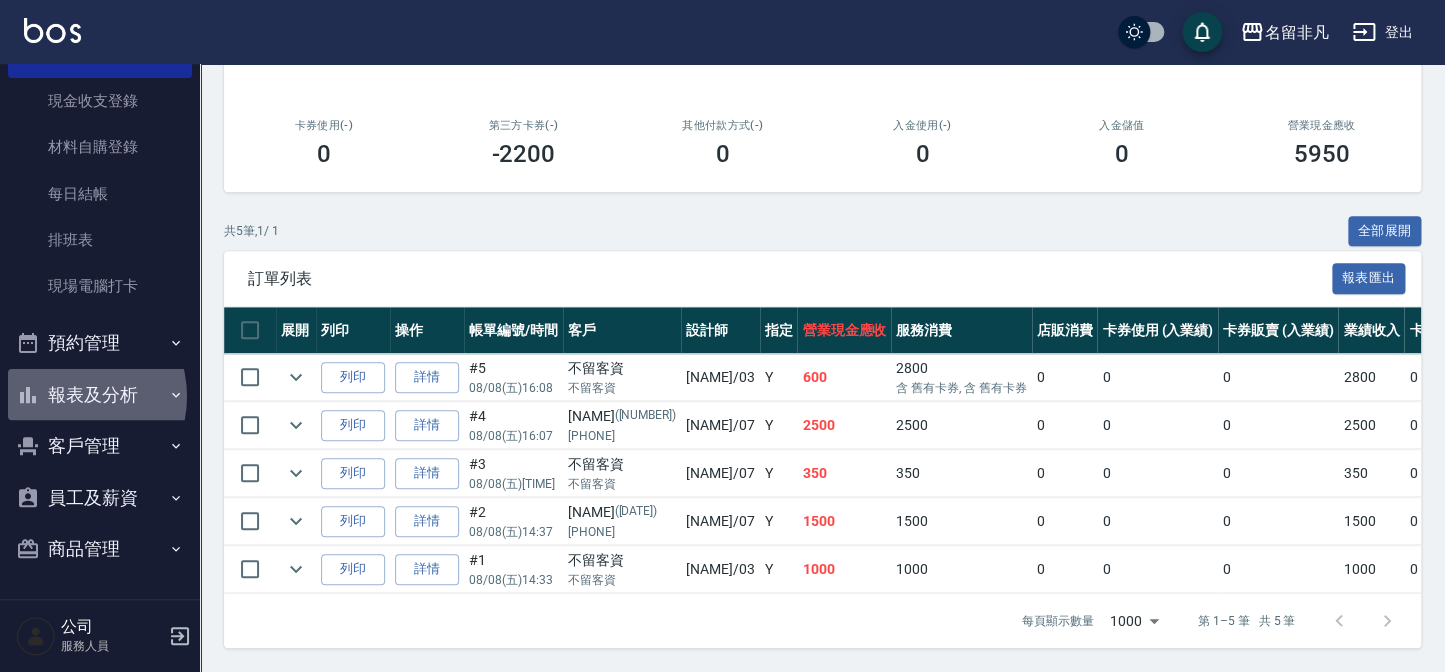 click on "報表及分析" at bounding box center (100, 395) 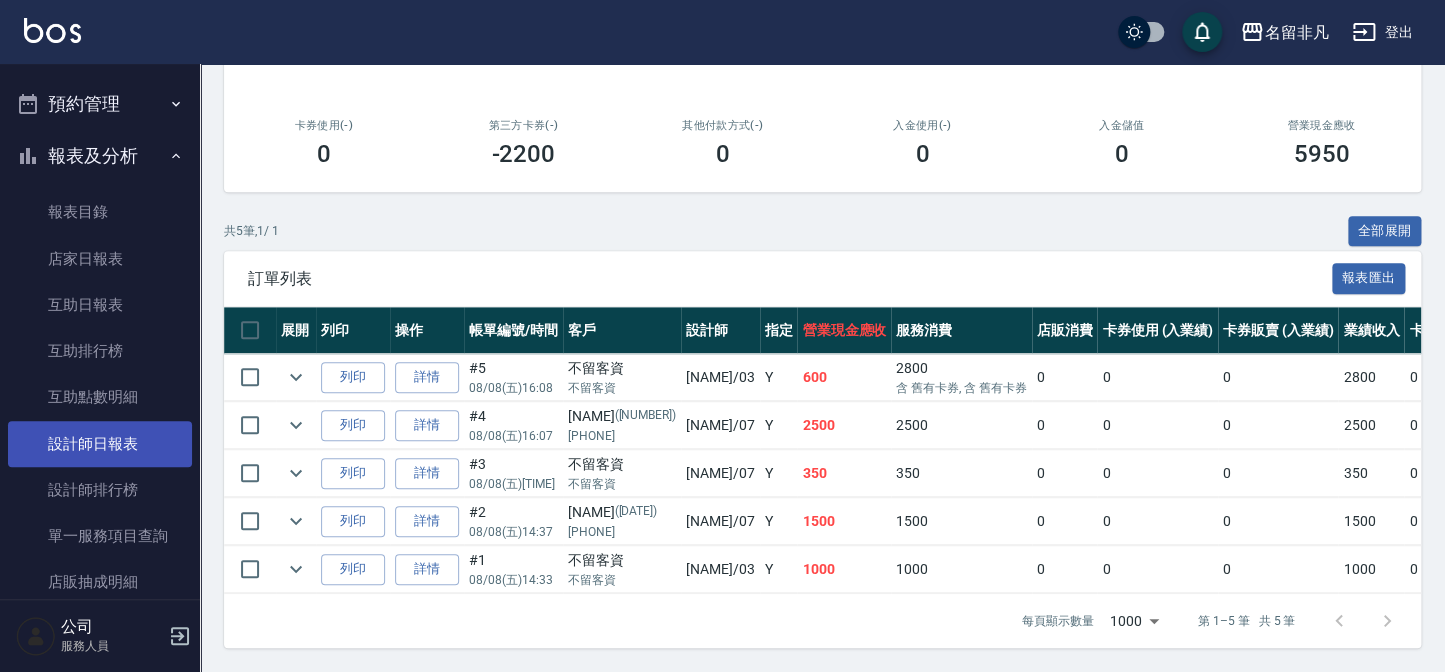 scroll, scrollTop: 418, scrollLeft: 0, axis: vertical 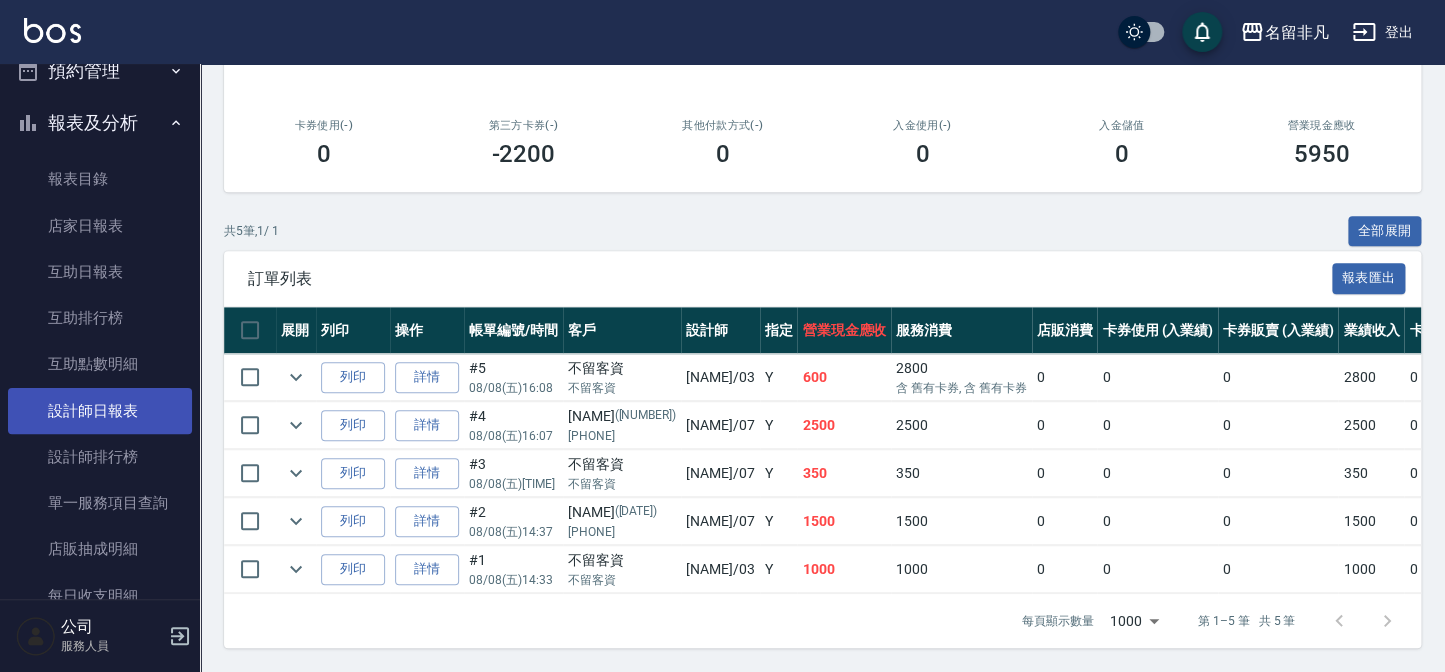click on "設計師日報表" at bounding box center (100, 411) 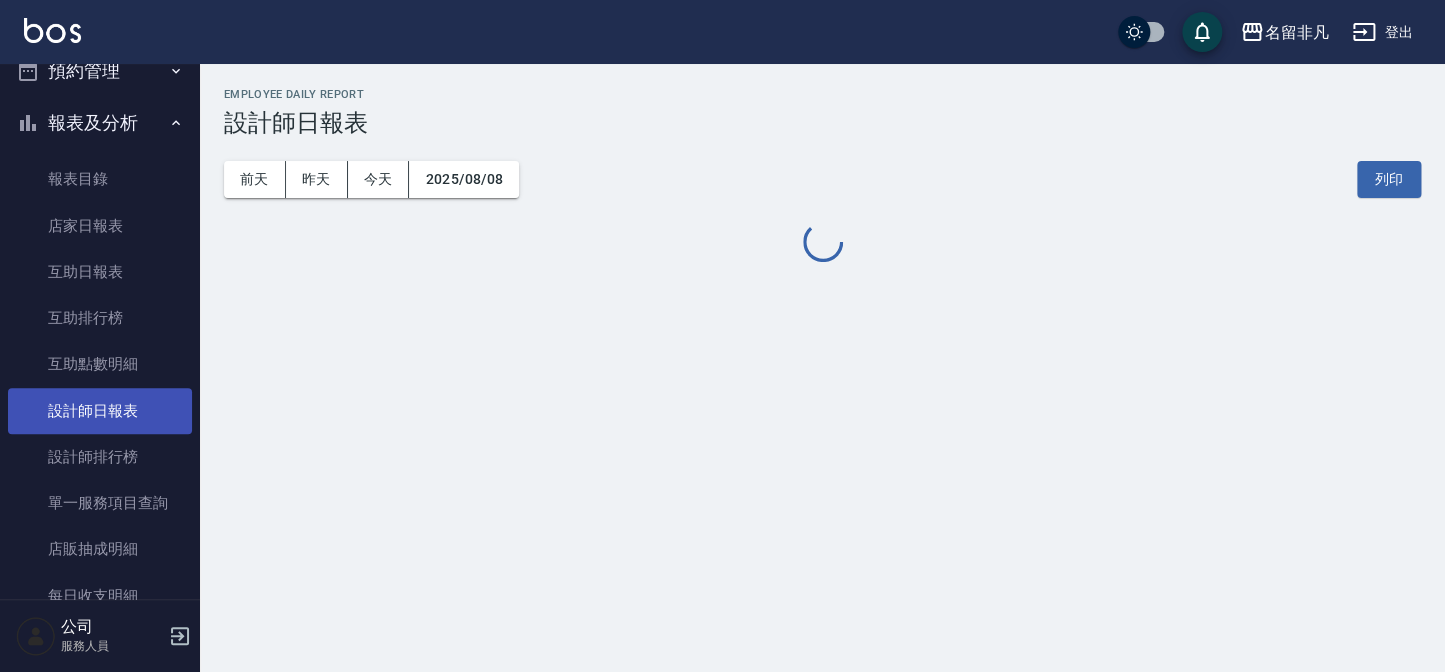 scroll, scrollTop: 0, scrollLeft: 0, axis: both 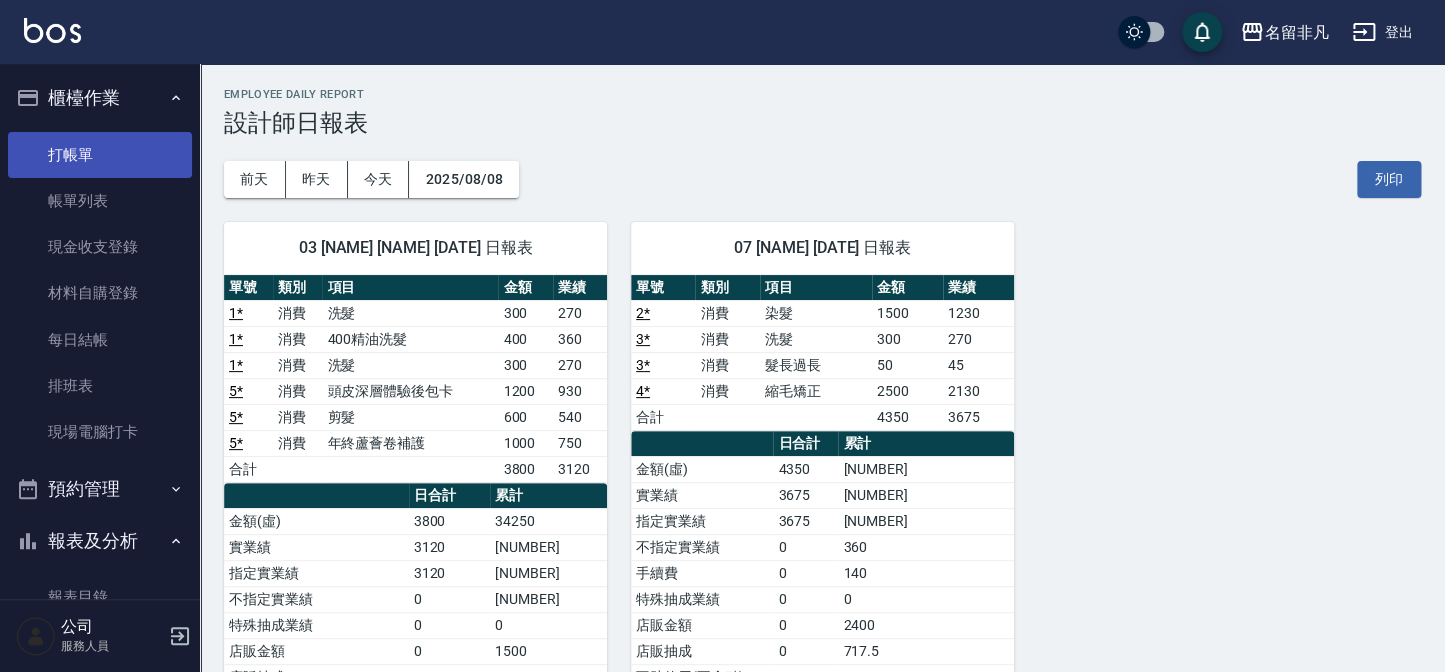 click on "打帳單" at bounding box center [100, 155] 